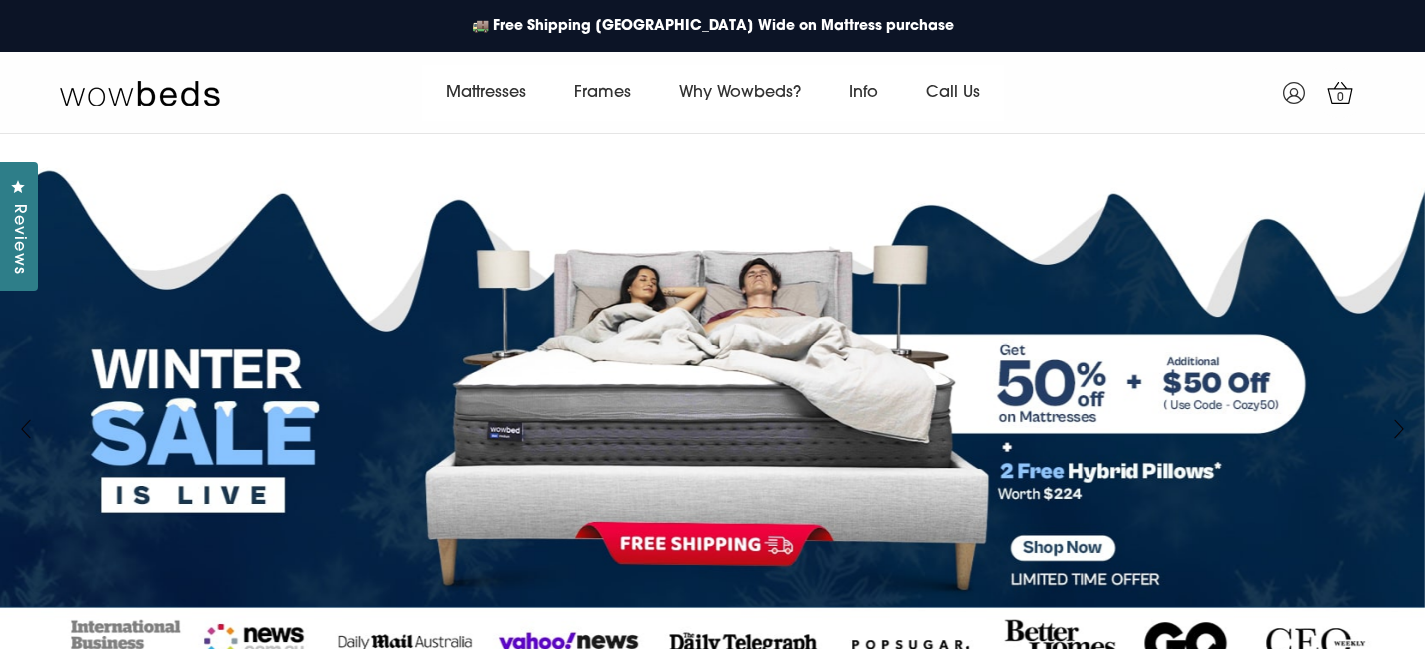 scroll, scrollTop: 0, scrollLeft: 0, axis: both 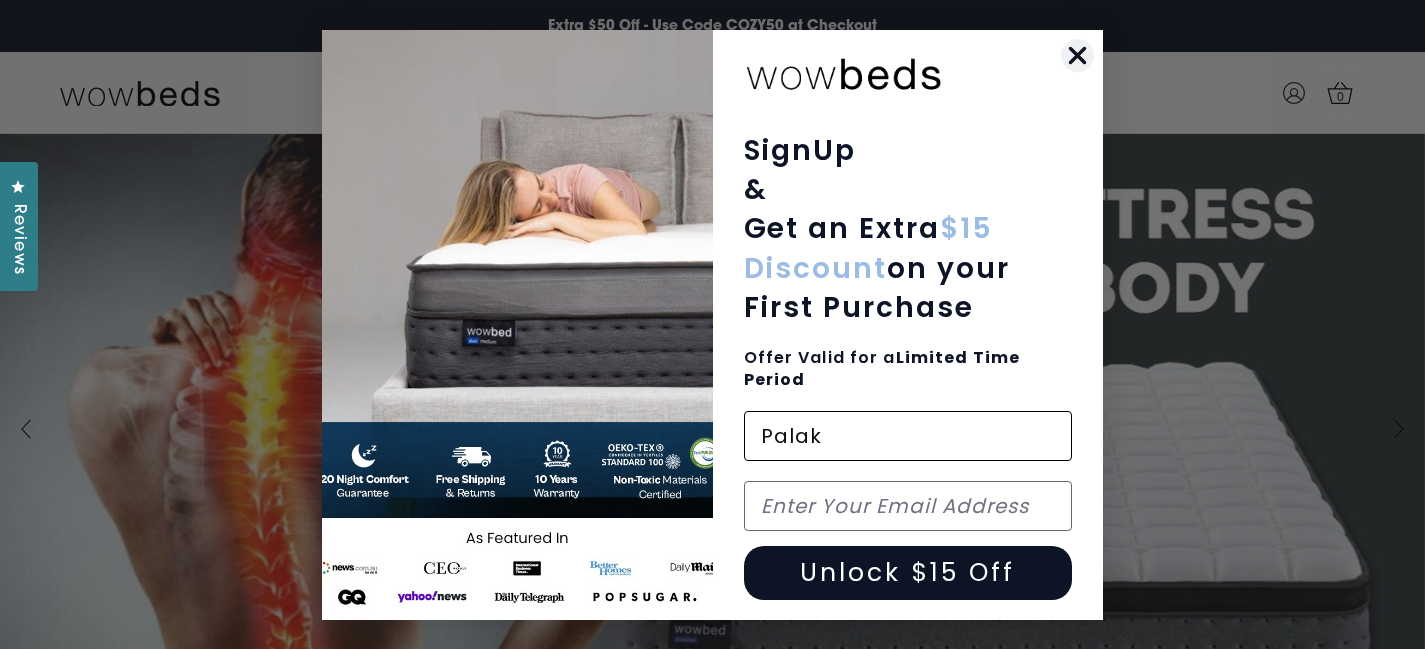 type on "Palak" 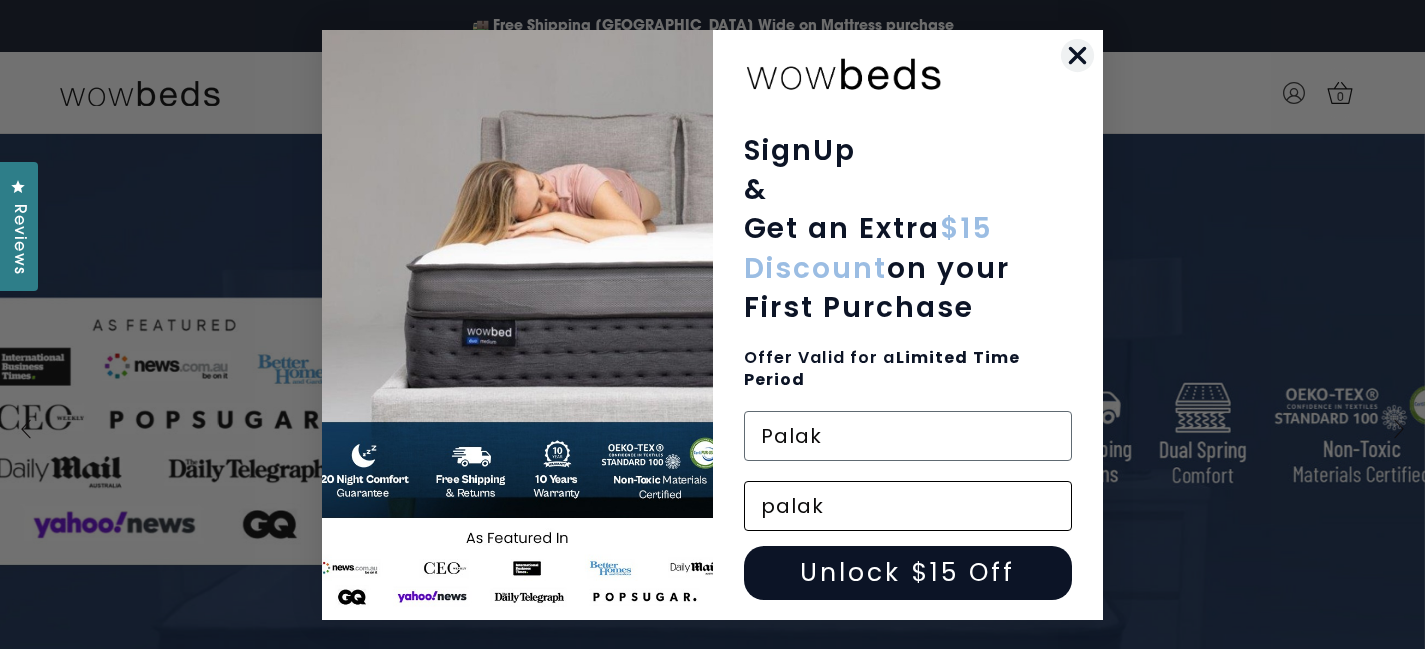 type on "palak.p.dave@gmail.com" 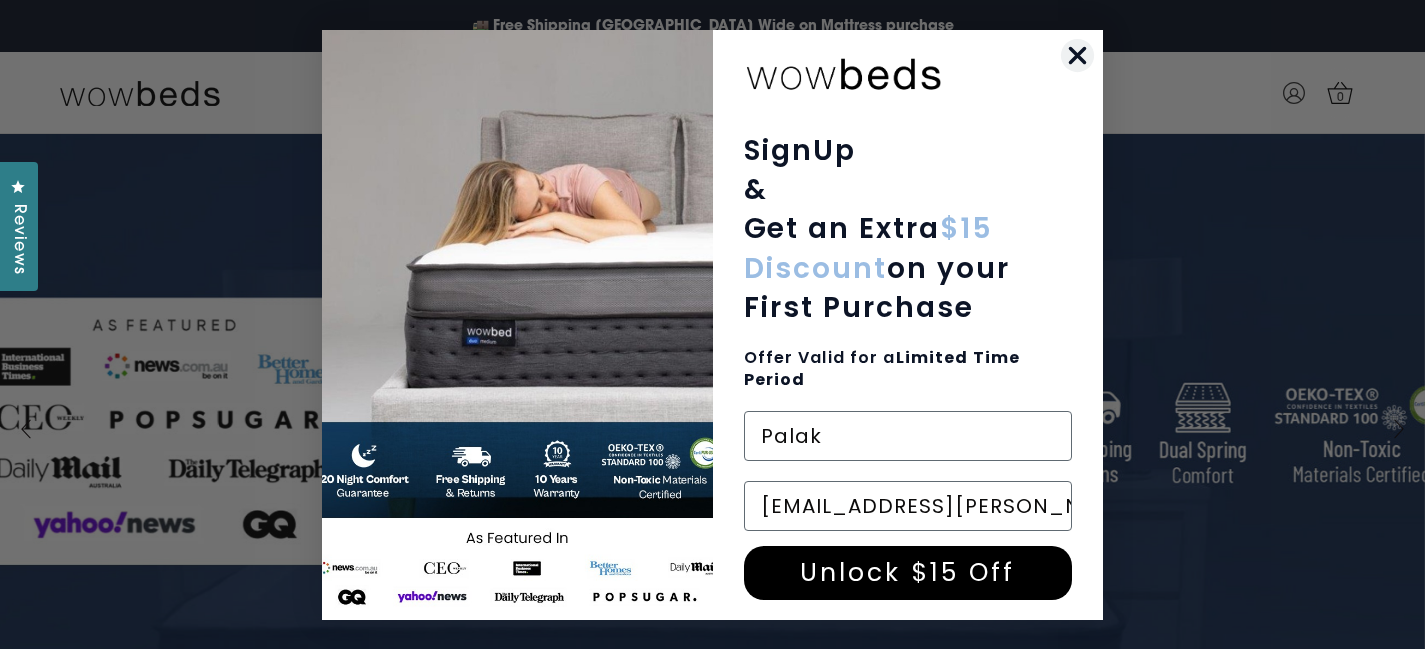 click on "Unlock $15 Off" at bounding box center (908, 573) 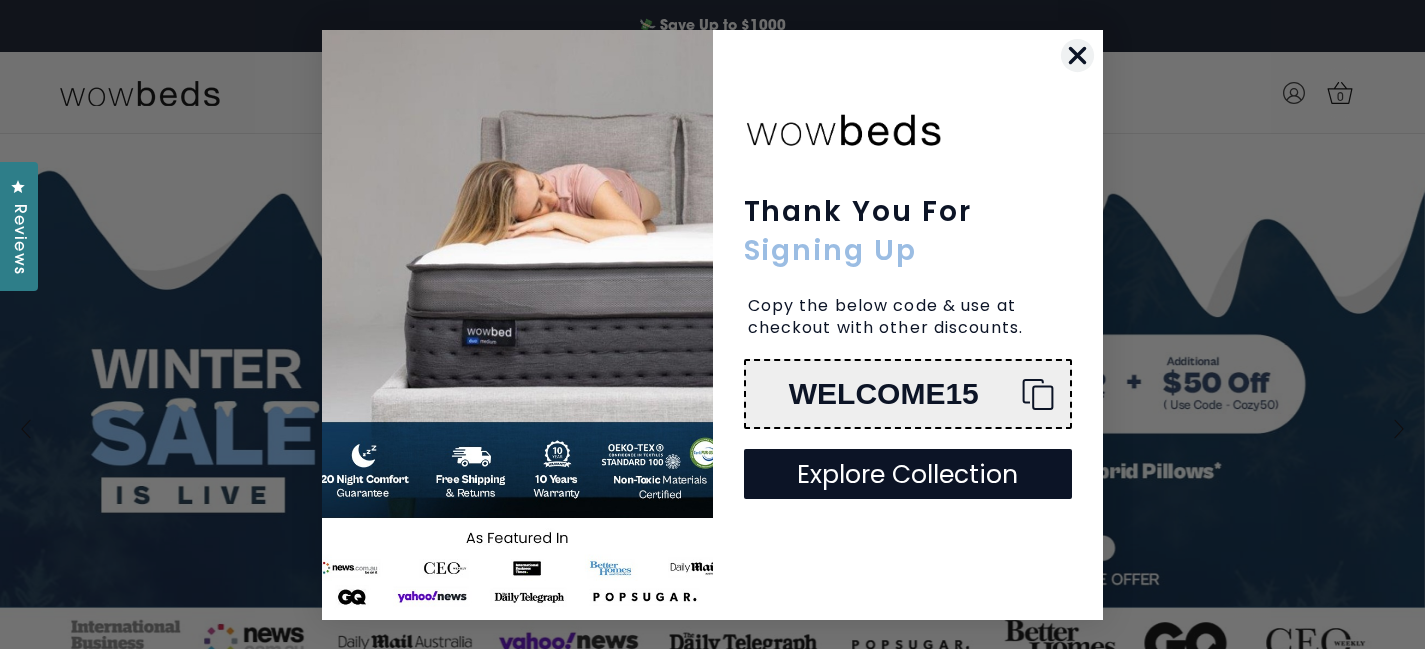 click 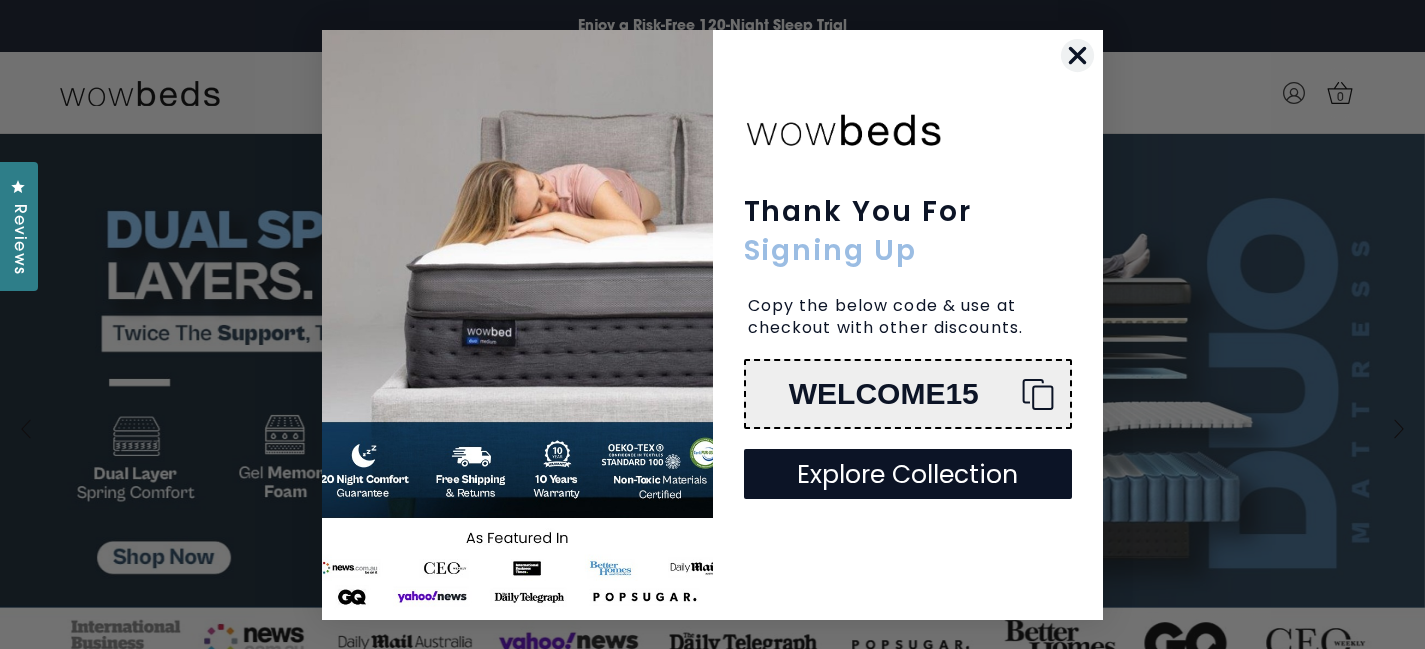 click on "Explore Collection" at bounding box center (908, 474) 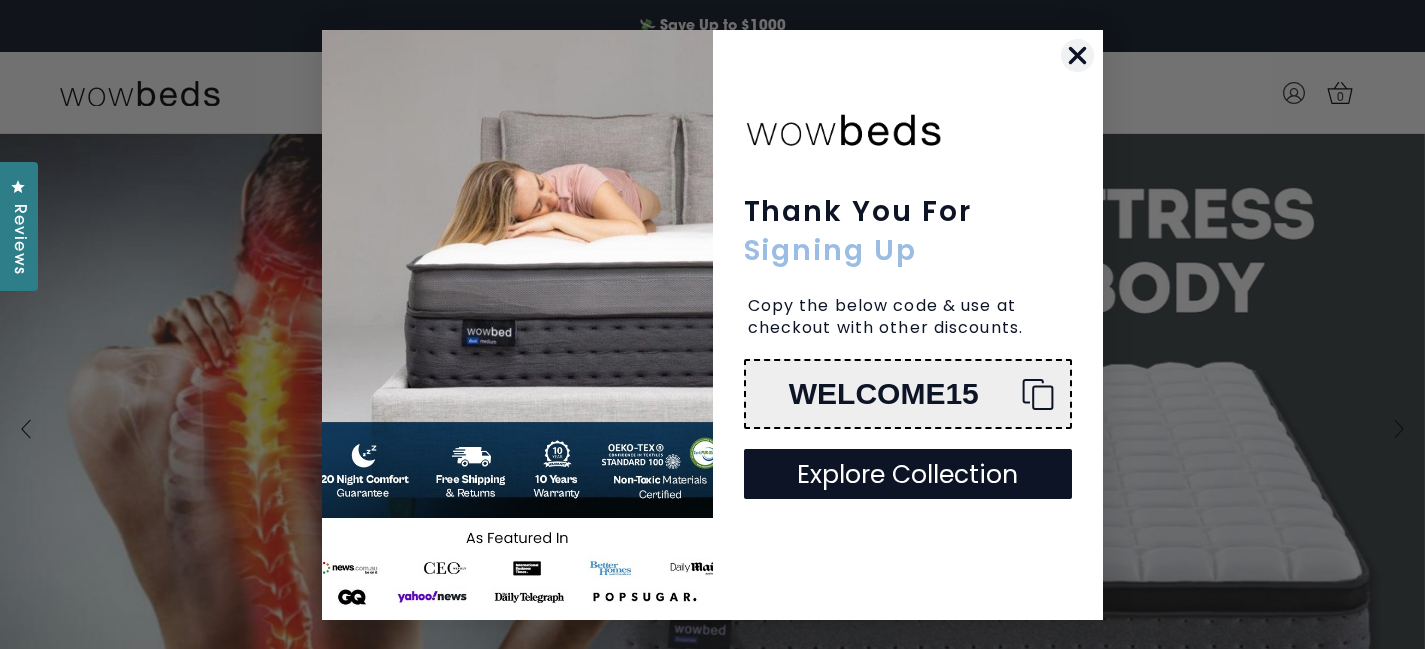 click 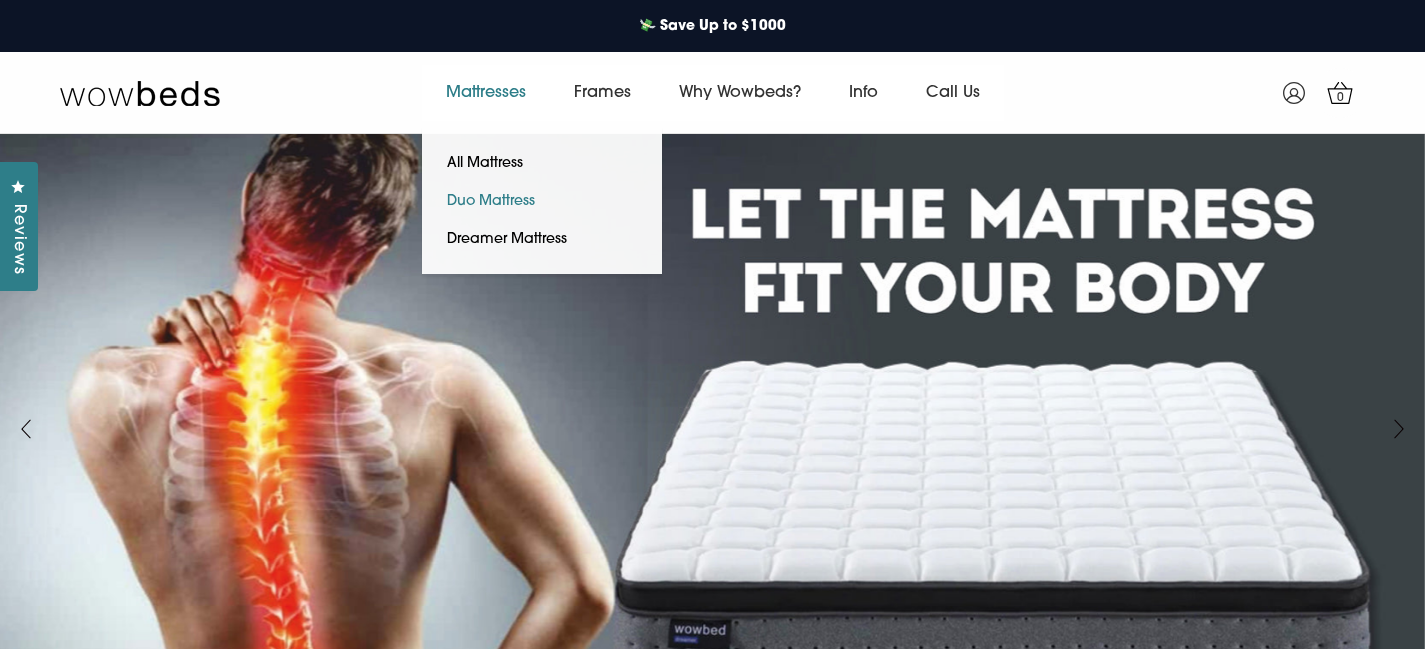 click on "Duo Mattress" at bounding box center [491, 202] 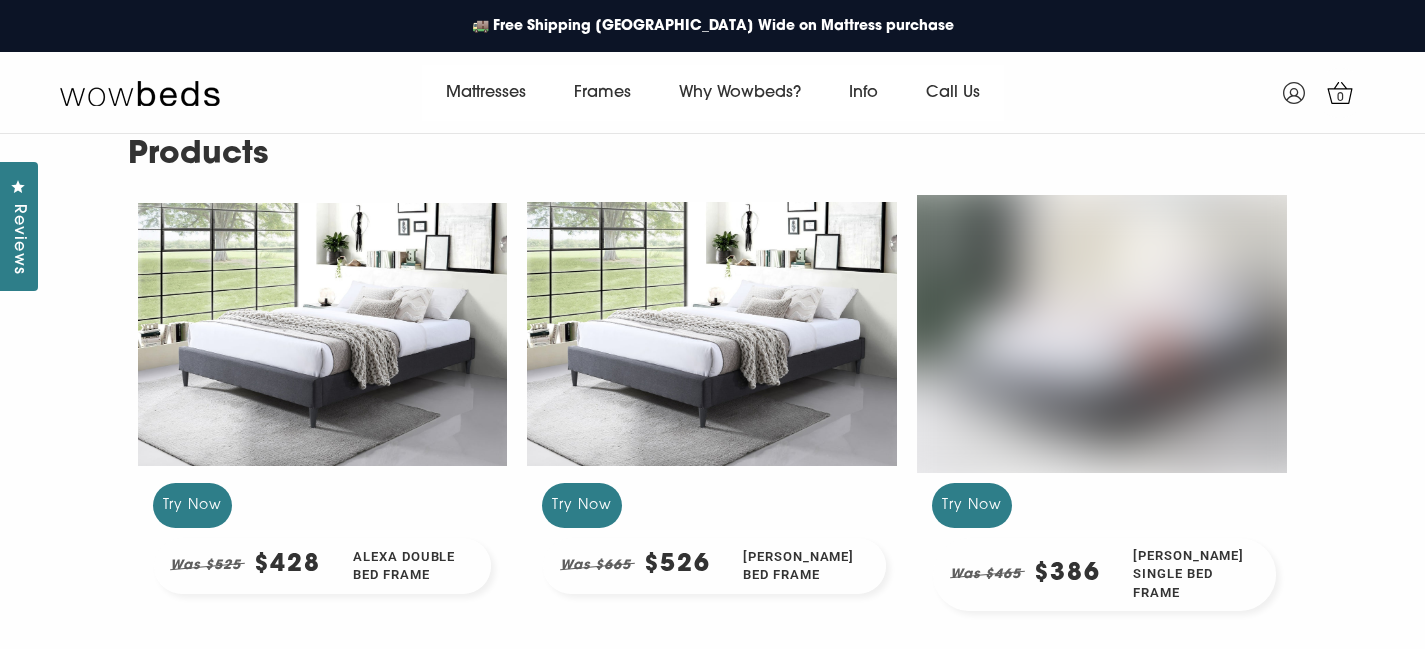 scroll, scrollTop: 0, scrollLeft: 0, axis: both 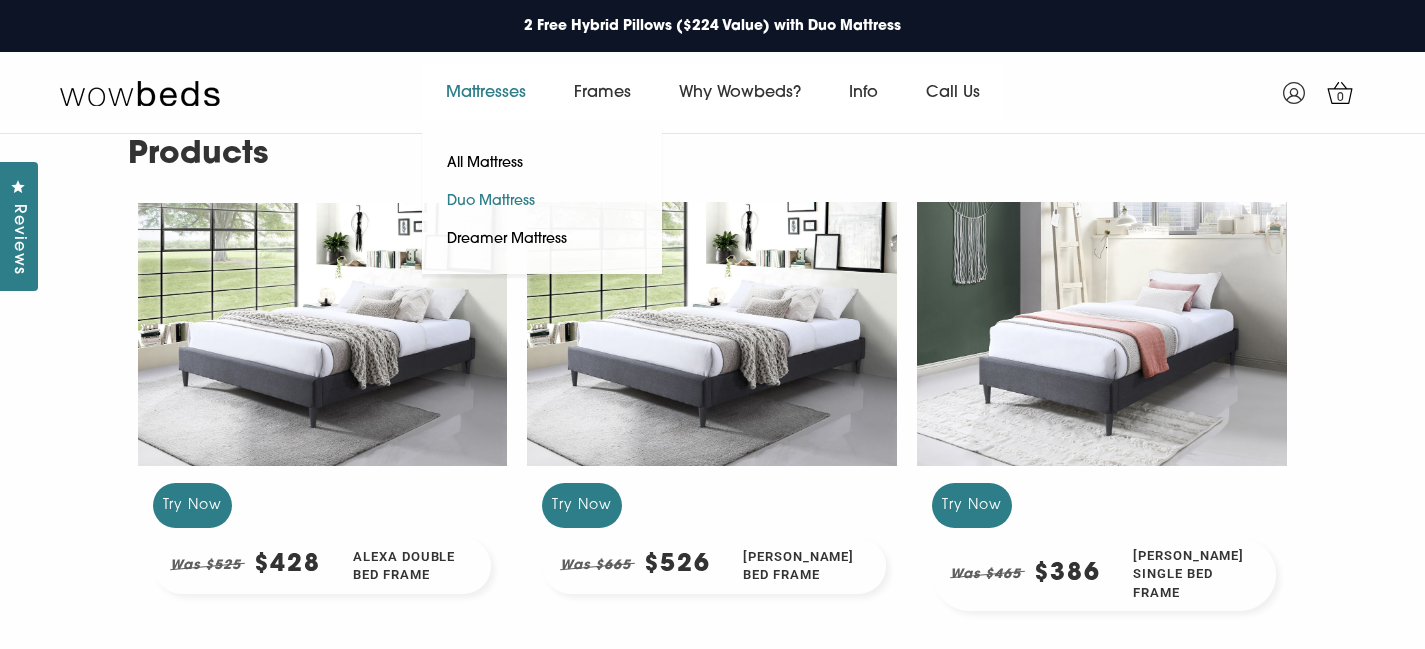 click on "Duo Mattress" at bounding box center [491, 202] 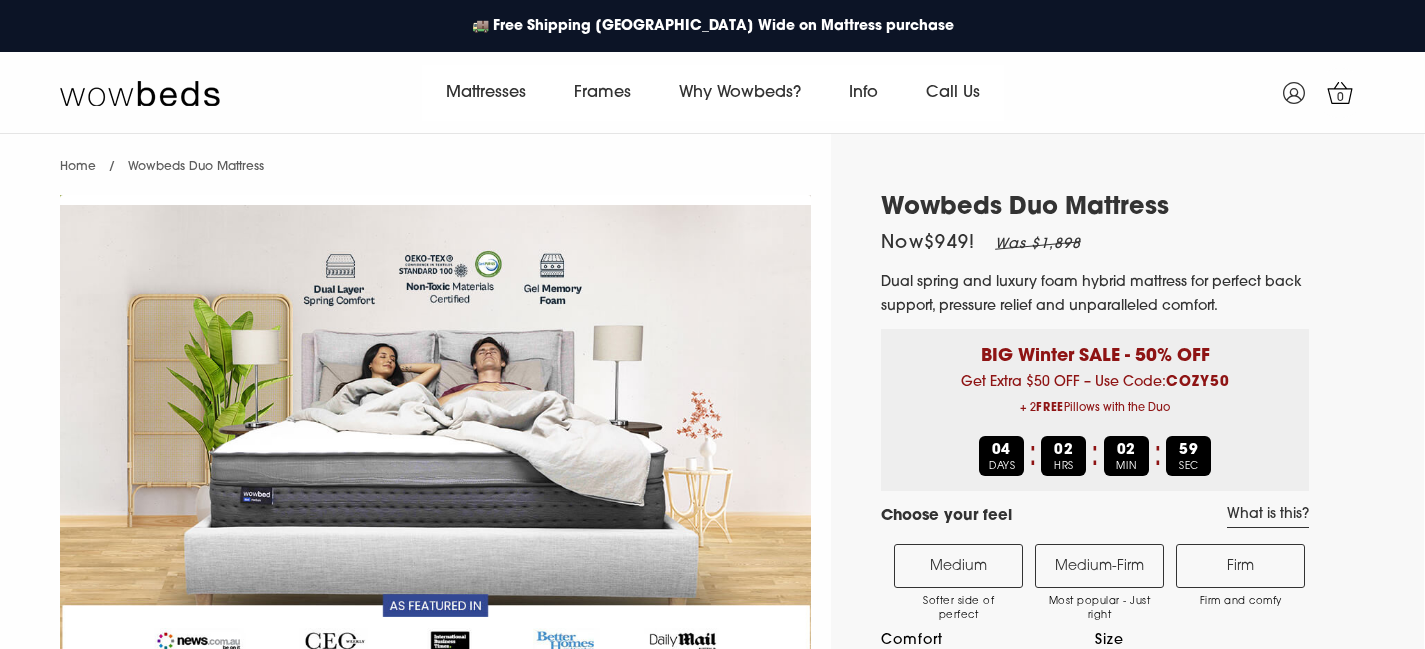 select on "Medium-Firm" 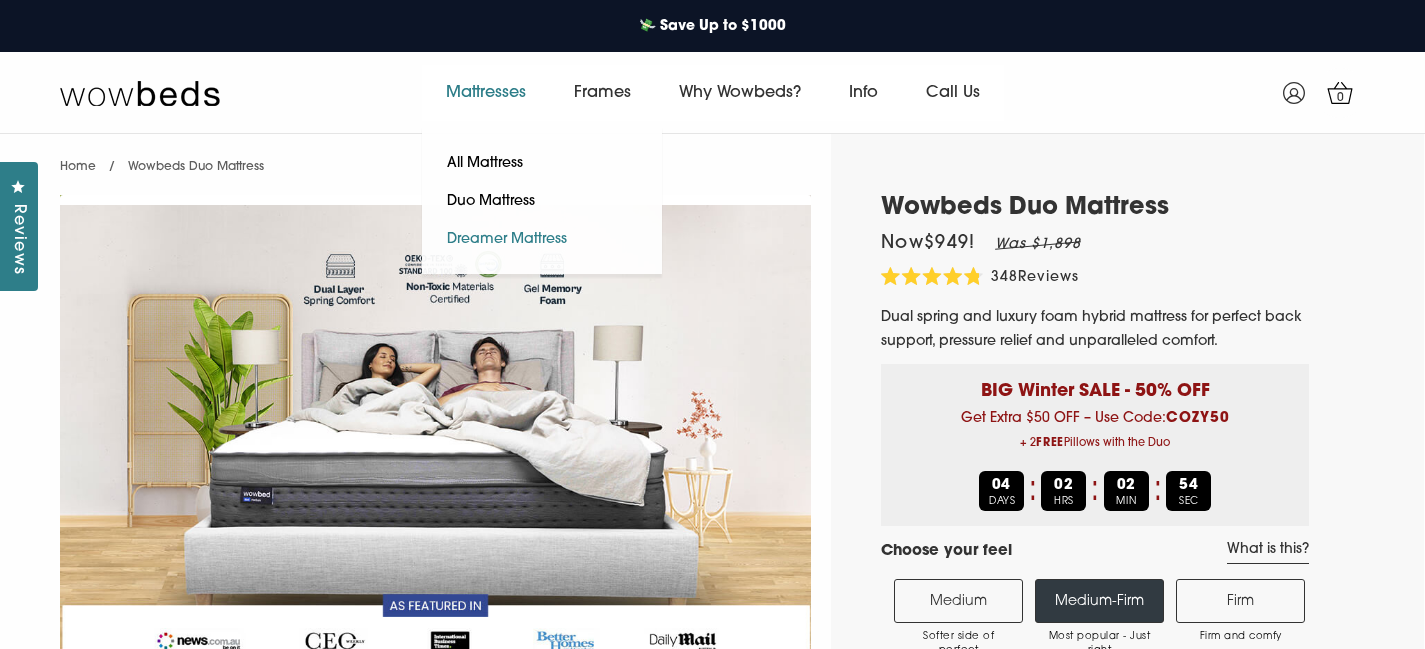 click on "Dreamer Mattress" at bounding box center (507, 240) 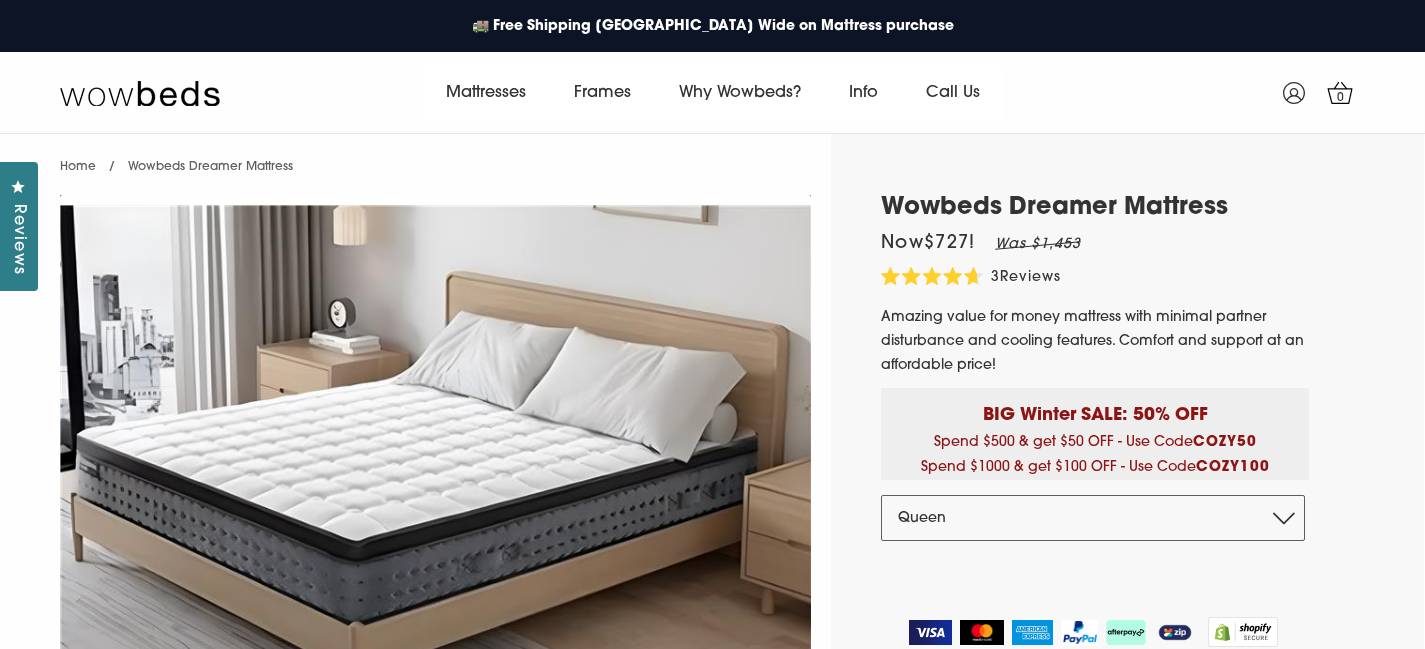 select on "Queen" 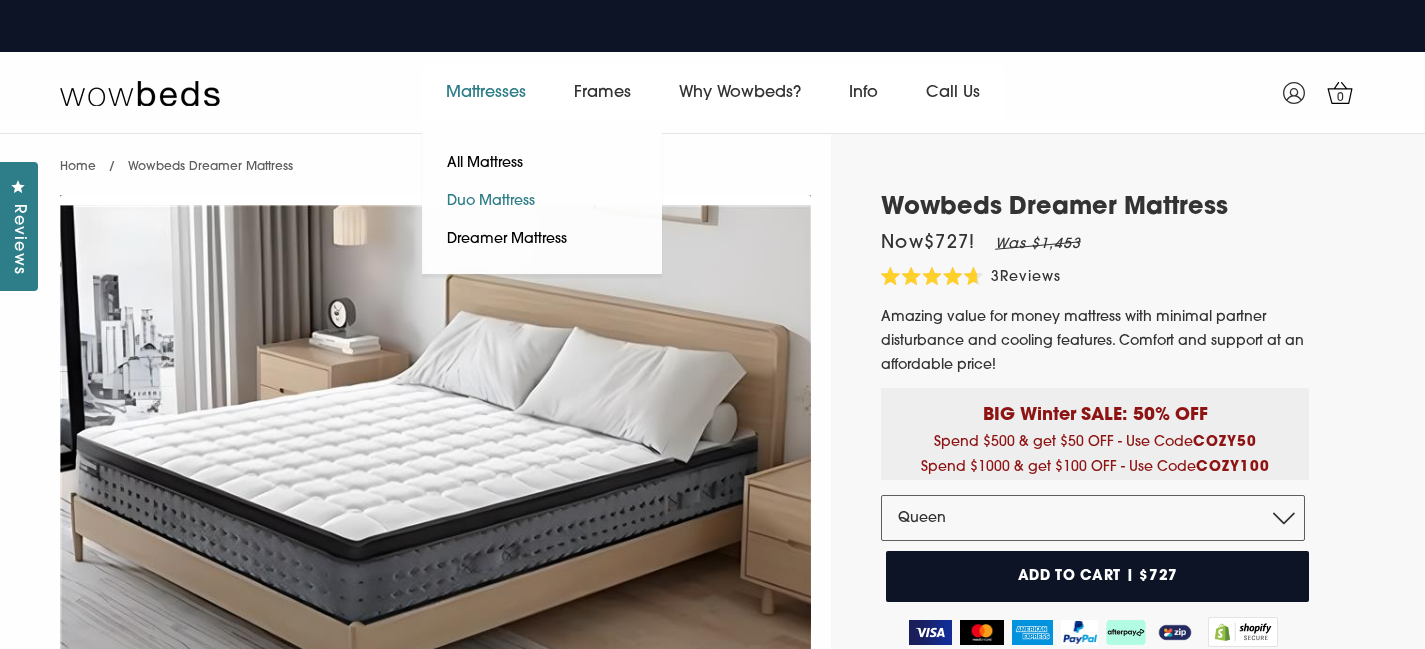 click on "Duo Mattress" at bounding box center [491, 202] 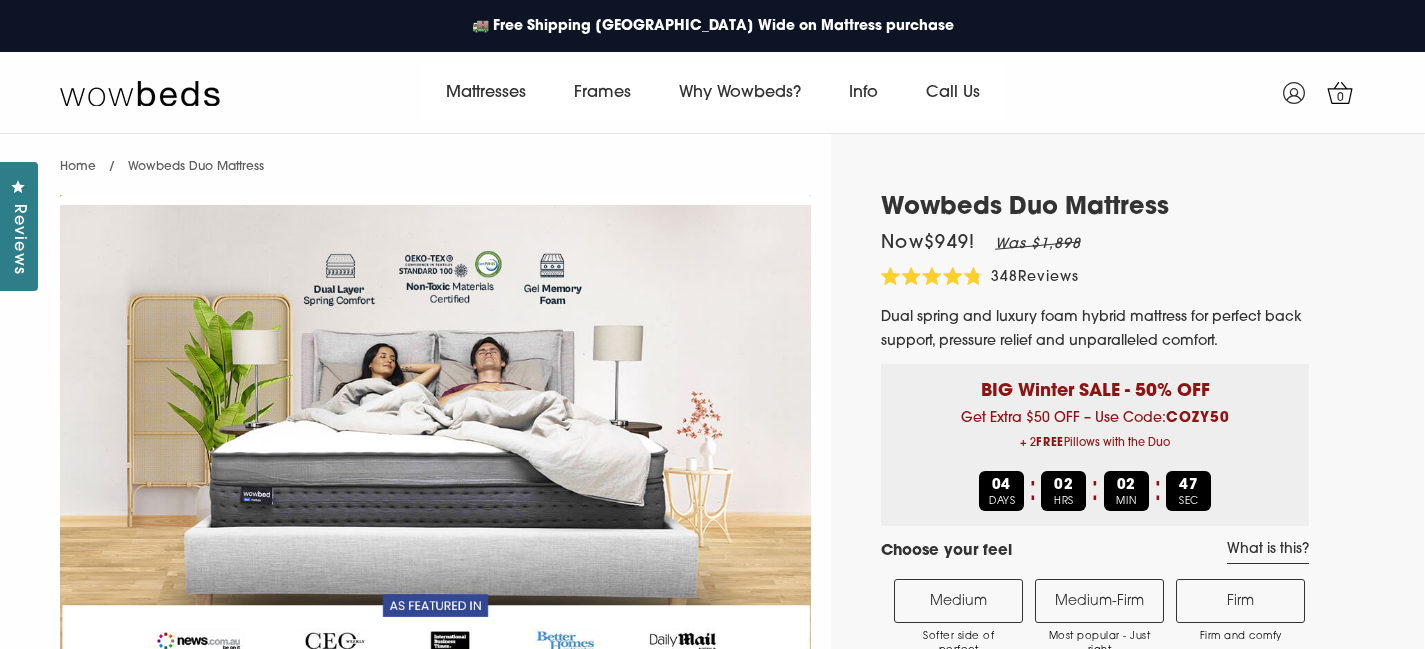 select on "Medium-Firm" 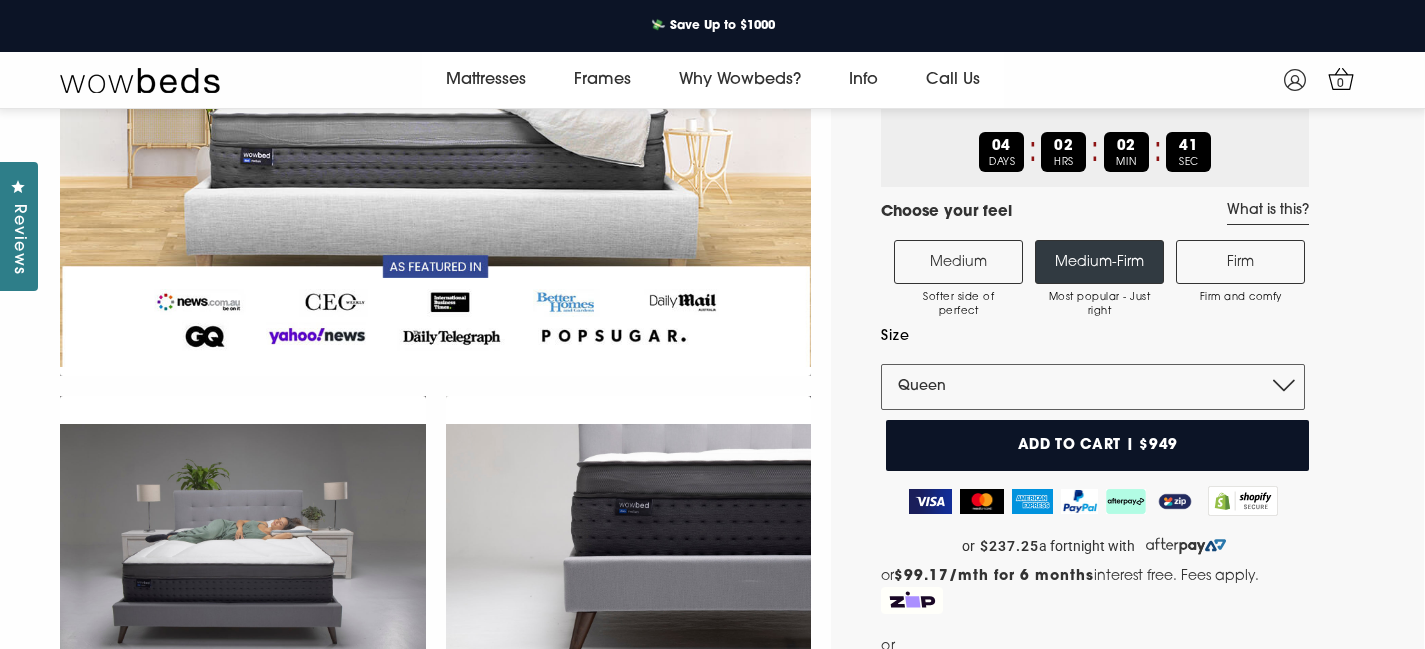scroll, scrollTop: 312, scrollLeft: 0, axis: vertical 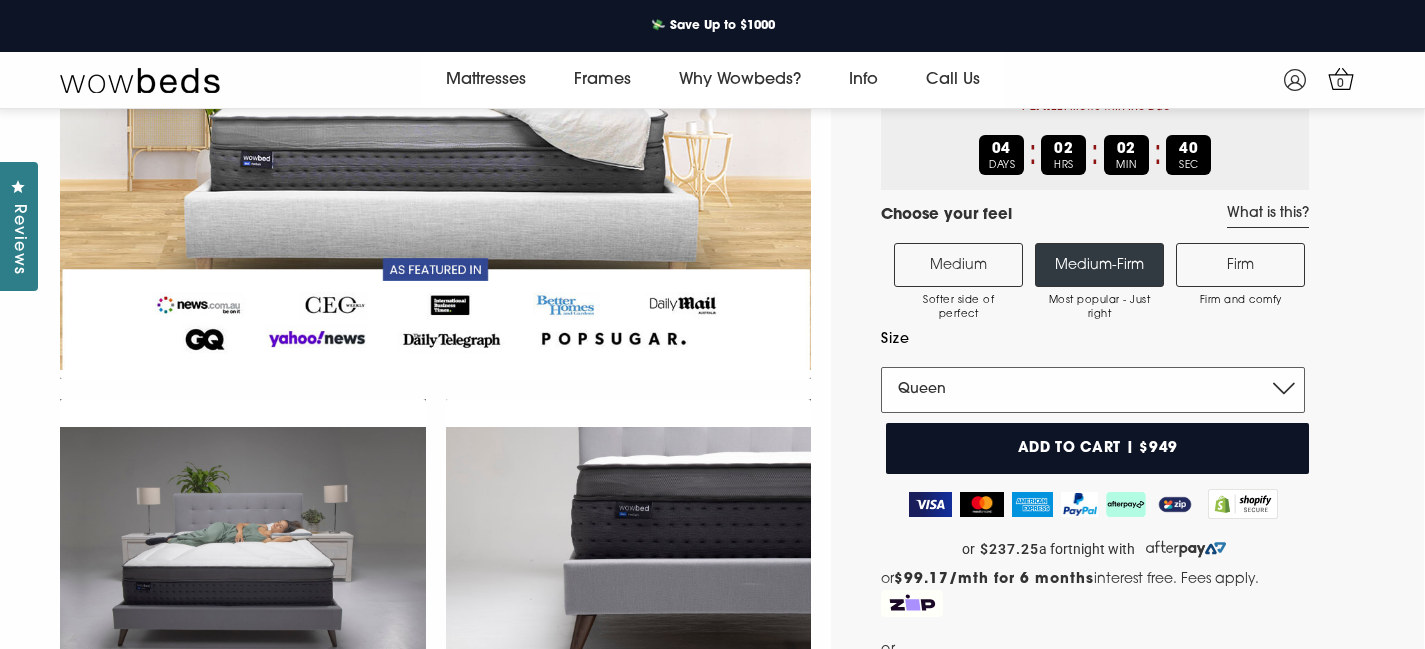click on "Single King Single Double Queen King" at bounding box center [1093, 390] 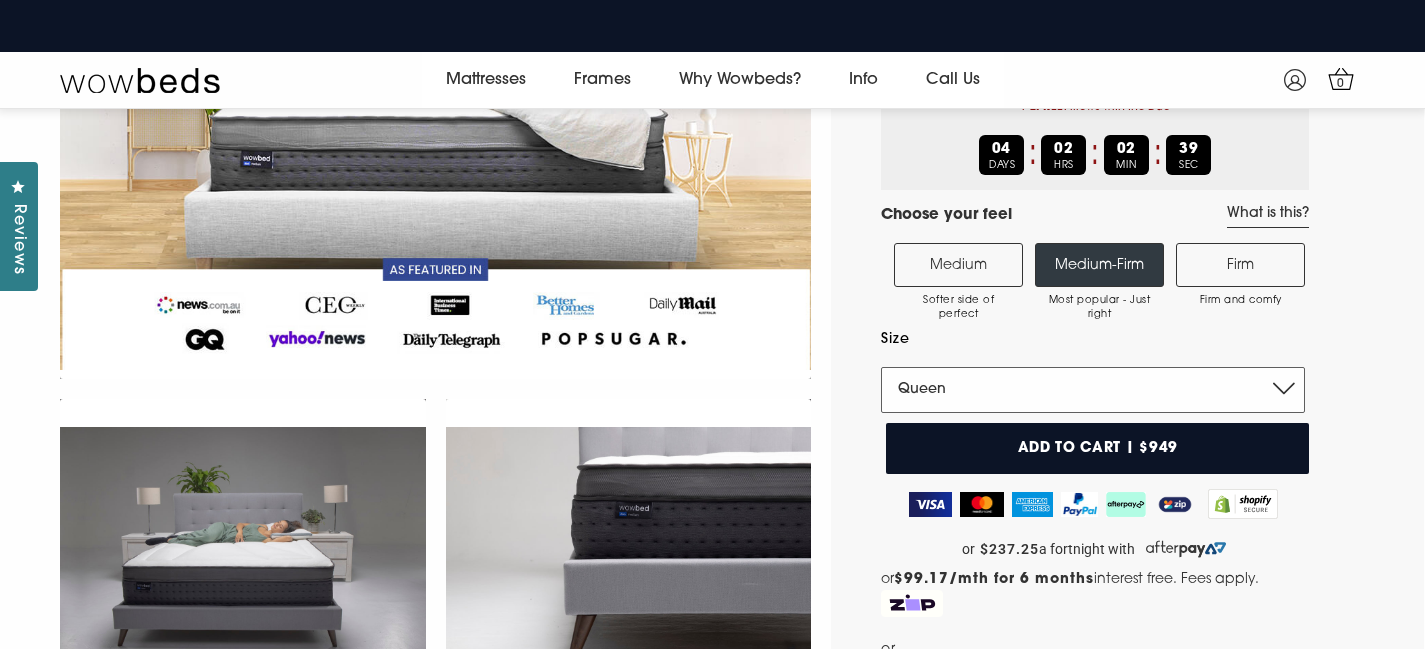select on "King" 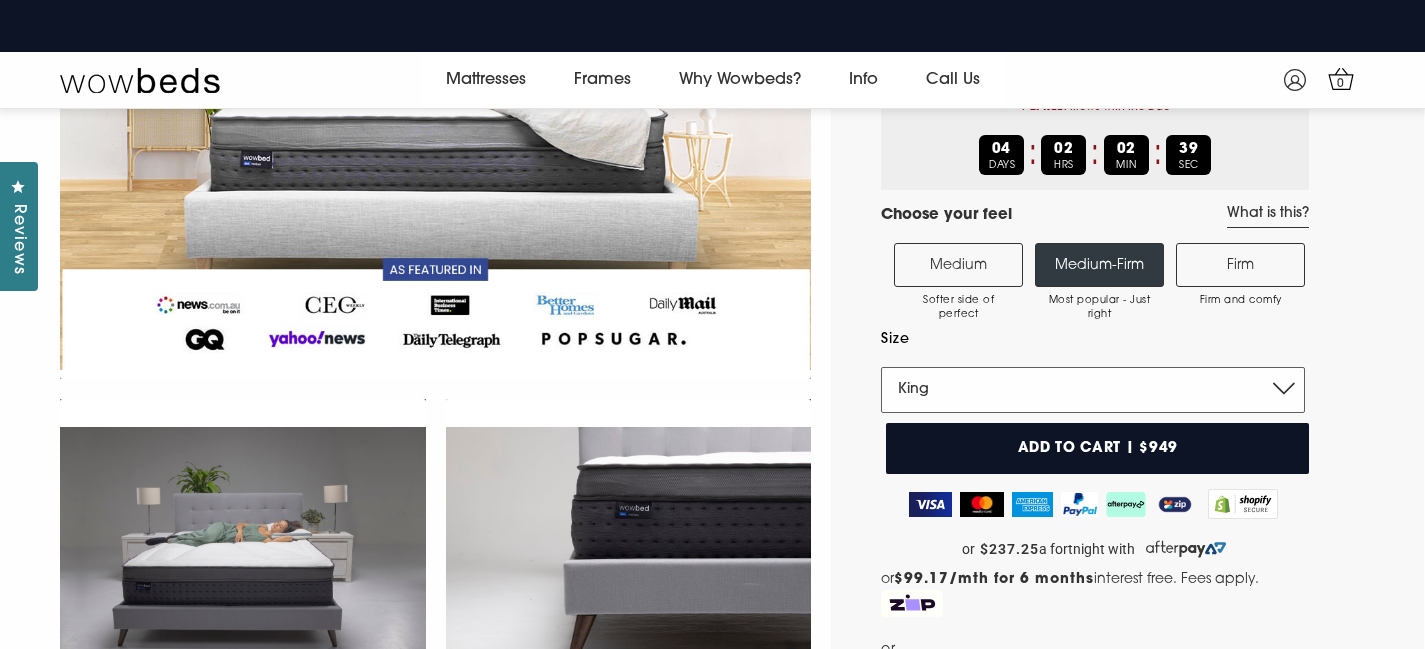 click on "Single King Single Double Queen King" at bounding box center [1093, 390] 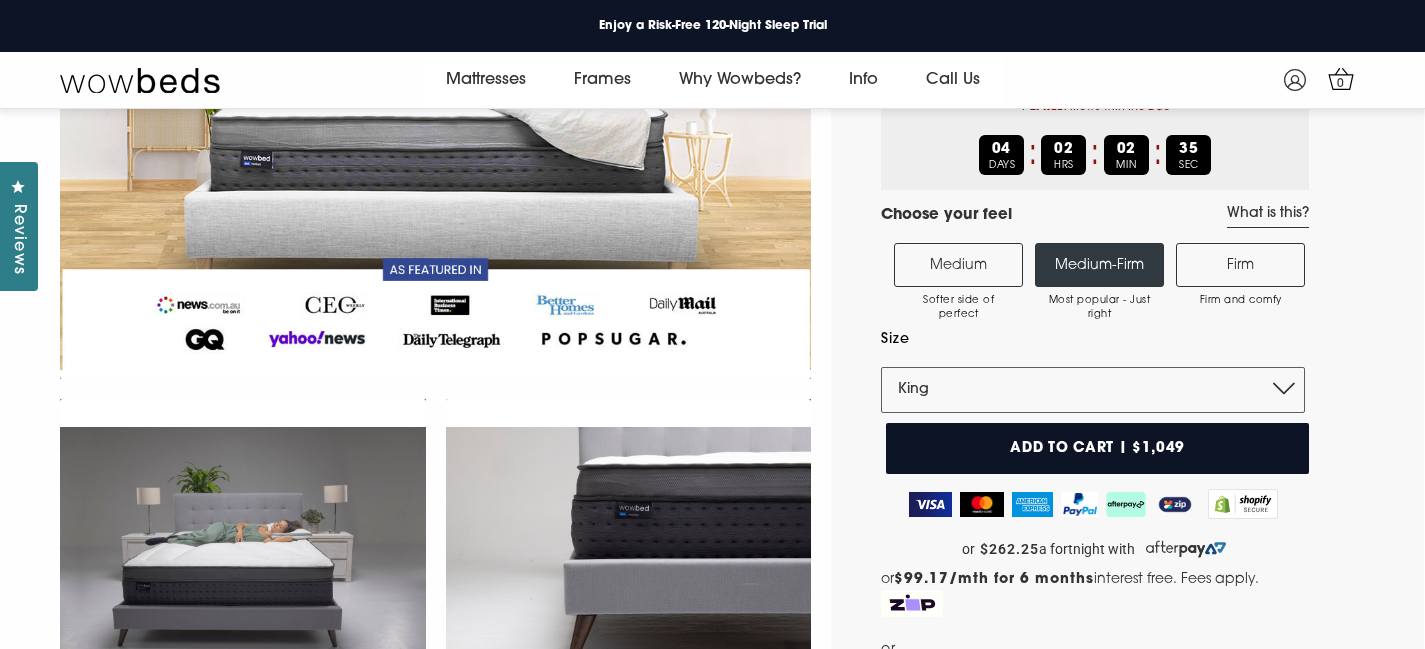 click on "Firm
Firm and comfy" at bounding box center (1240, 265) 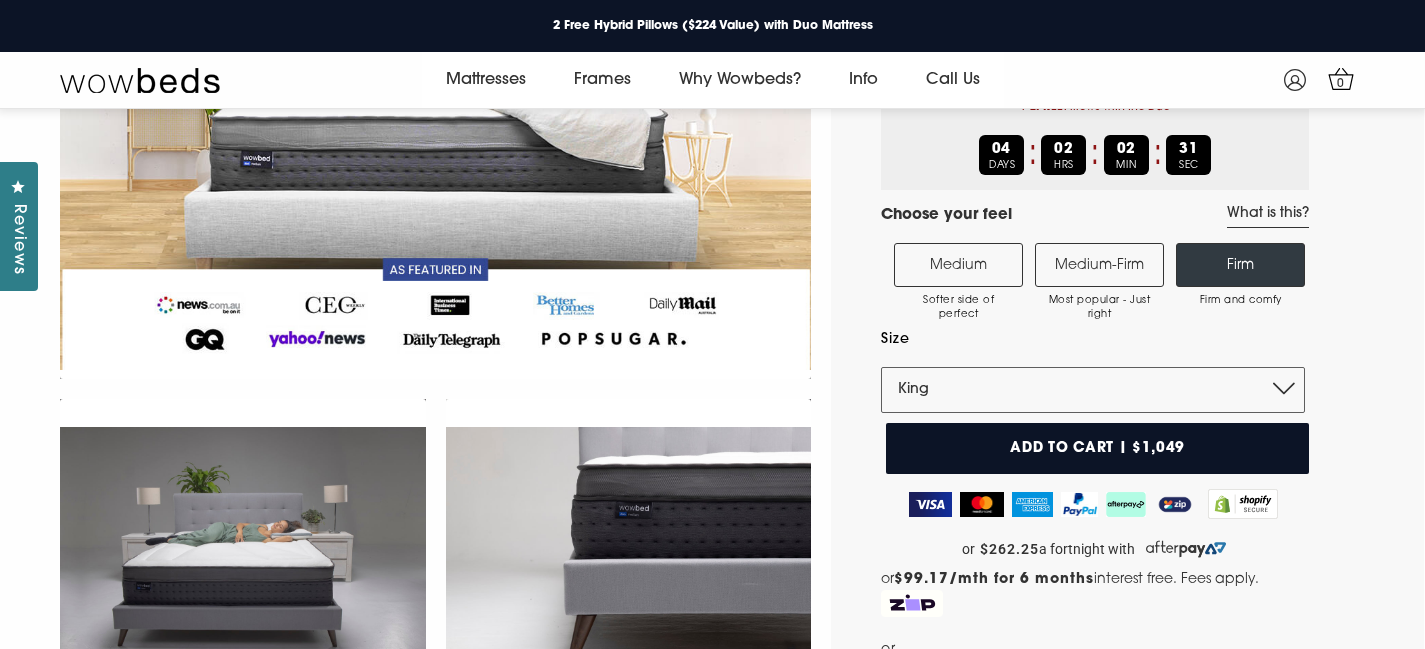 click on "Add to cart | $1,049" at bounding box center (1097, 448) 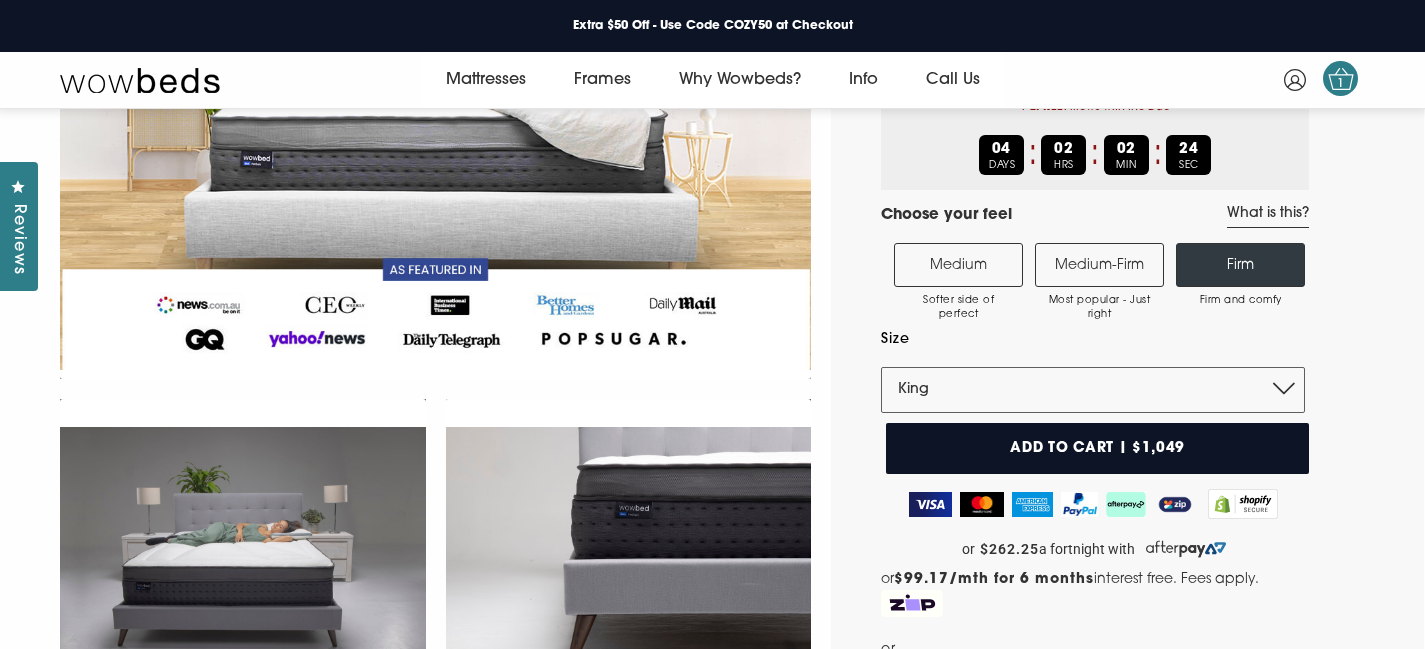 click 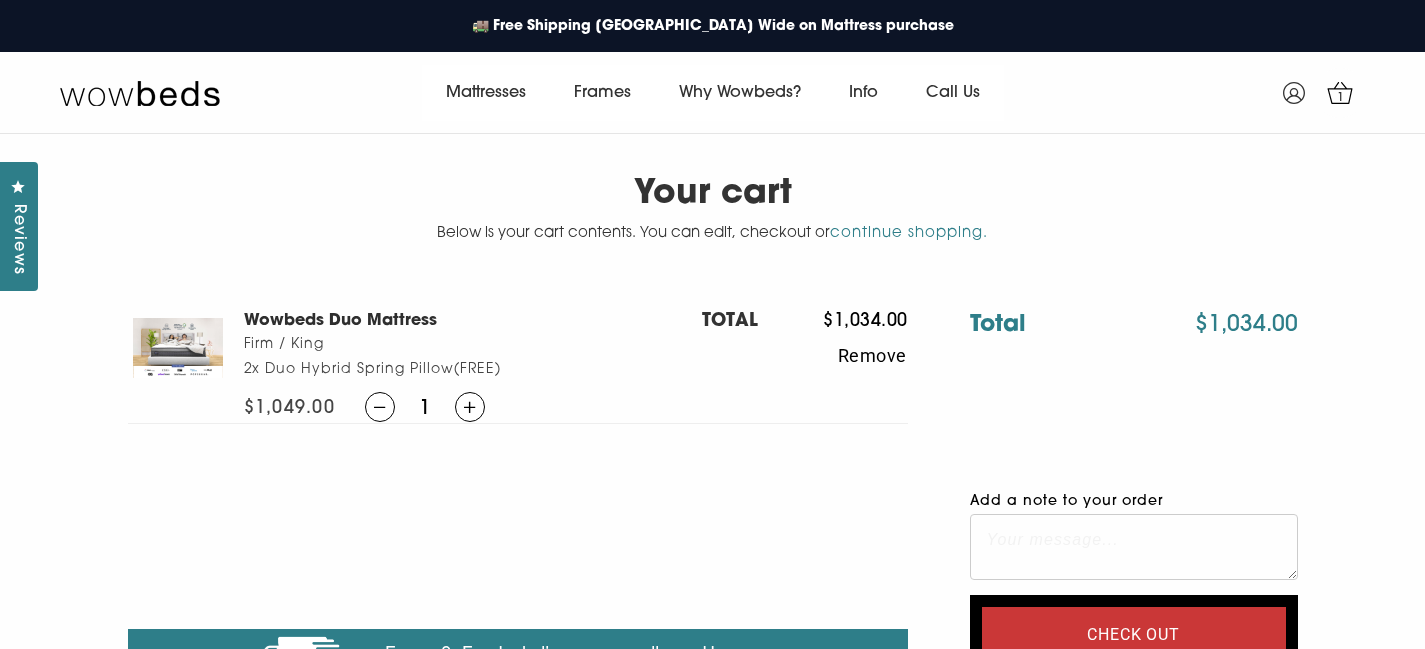 scroll, scrollTop: 0, scrollLeft: 0, axis: both 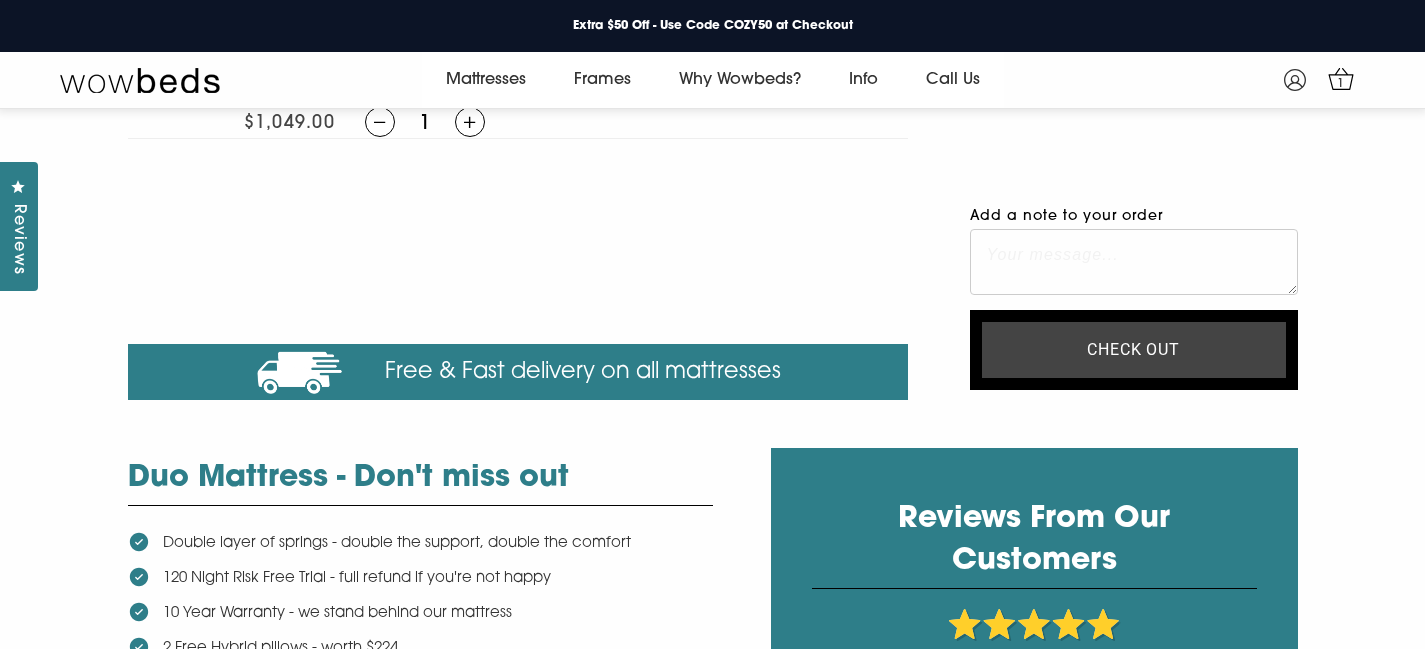 click on "Check out" at bounding box center (1134, 350) 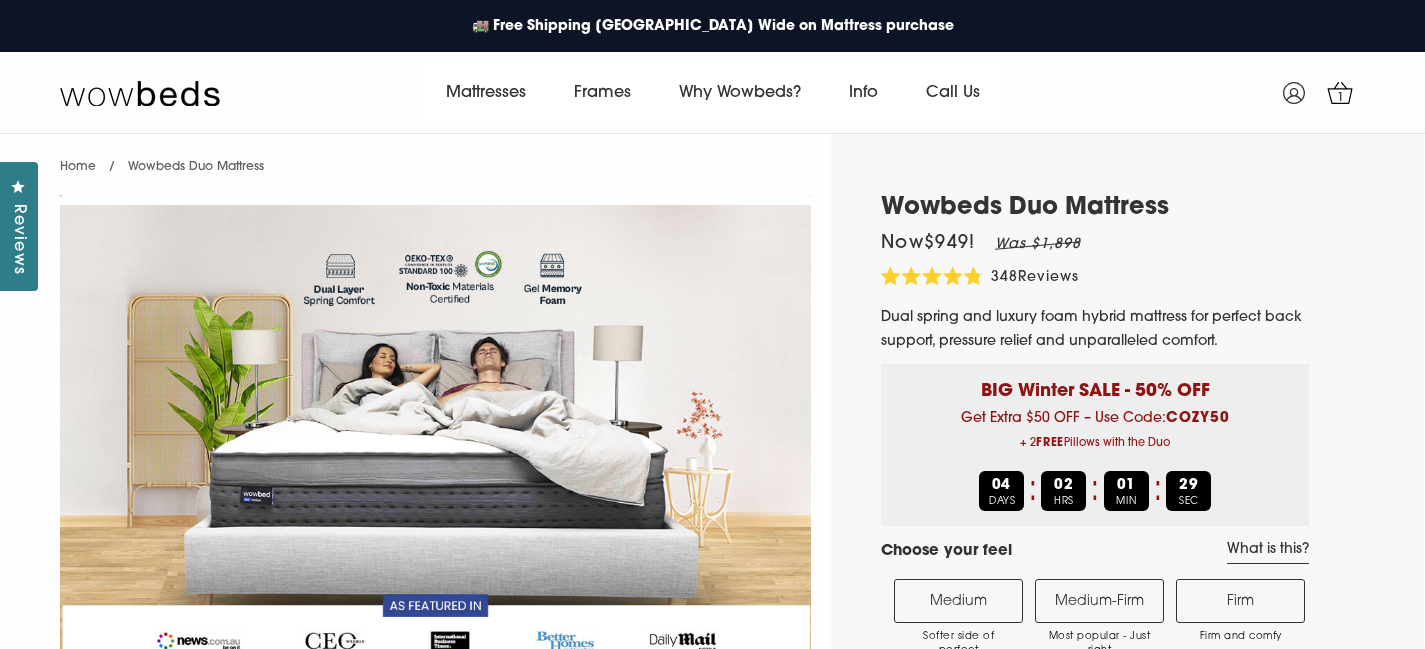 select on "Medium-Firm" 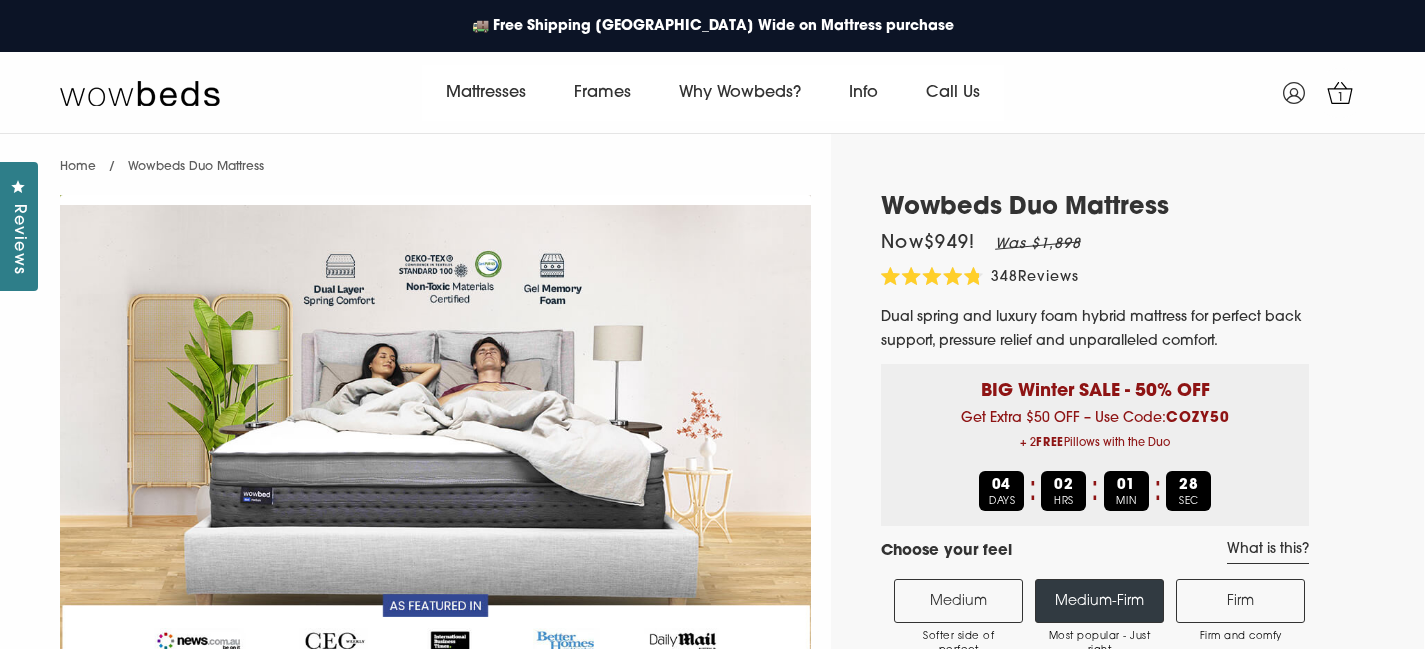 click on "BIG Winter SALE - 50% OFF
Get Extra $50 OFF – Use Code:  COZY50   + 2  FREE  Pillows with the Duo
04 DAYS 02 HRS 01 MIN 28 SEC" at bounding box center [1095, 445] 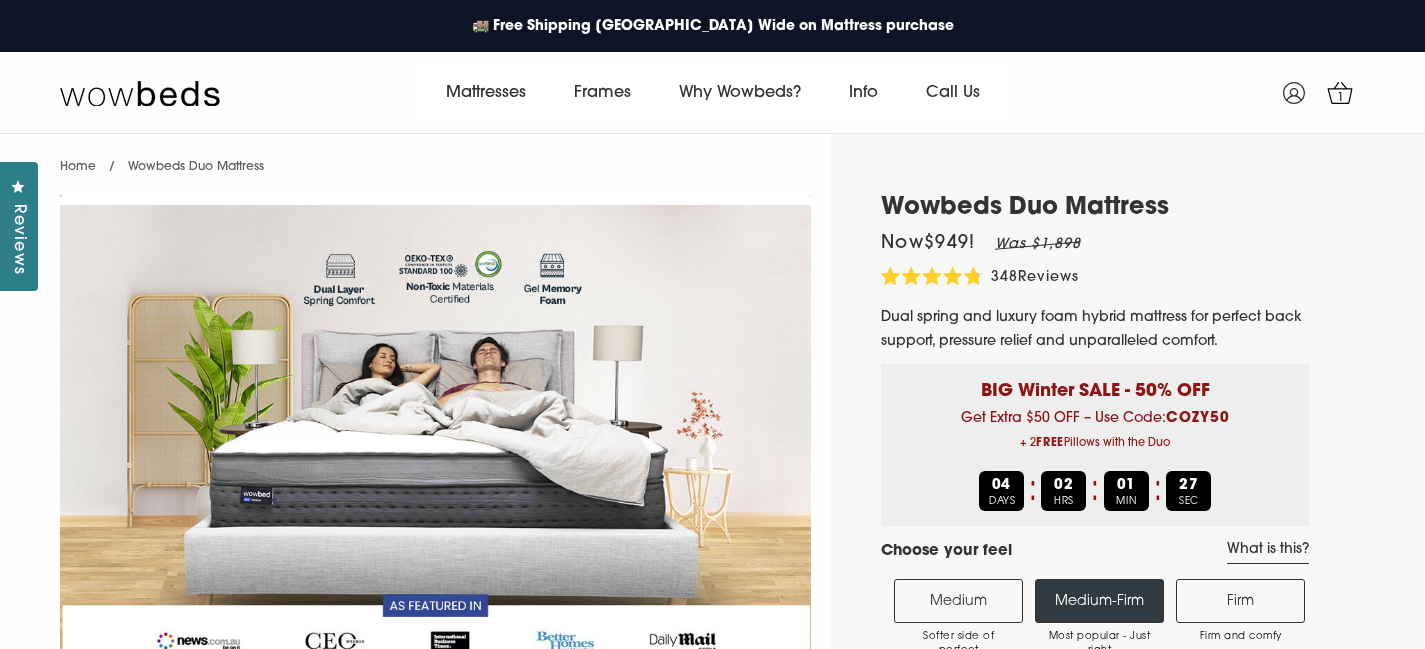 click on "BIG Winter SALE - 50% OFF
Get Extra $50 OFF – Use Code:  COZY50   + 2  FREE  Pillows with the Duo
04 DAYS 02 HRS 01 MIN 27 SEC" at bounding box center (1095, 445) 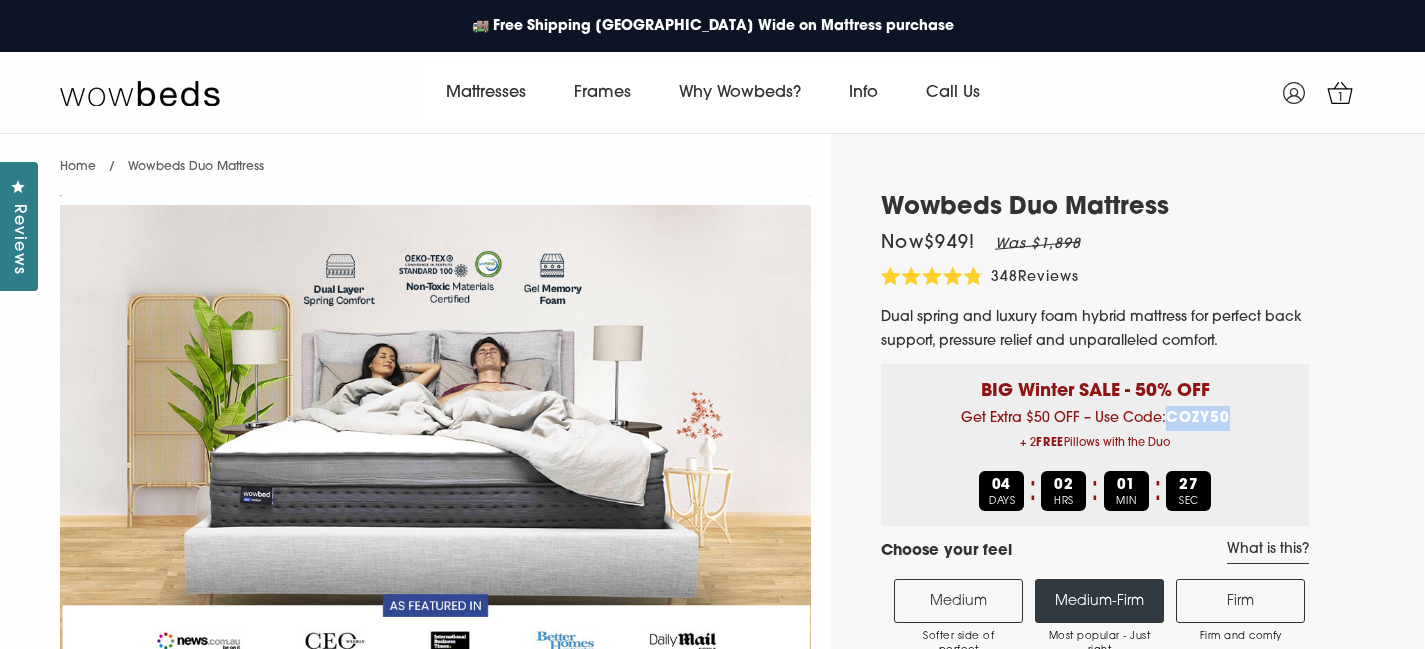 click on "BIG Winter SALE - 50% OFF
Get Extra $50 OFF – Use Code:  COZY50   + 2  FREE  Pillows with the Duo
04 DAYS 02 HRS 01 MIN 27 SEC" at bounding box center [1095, 445] 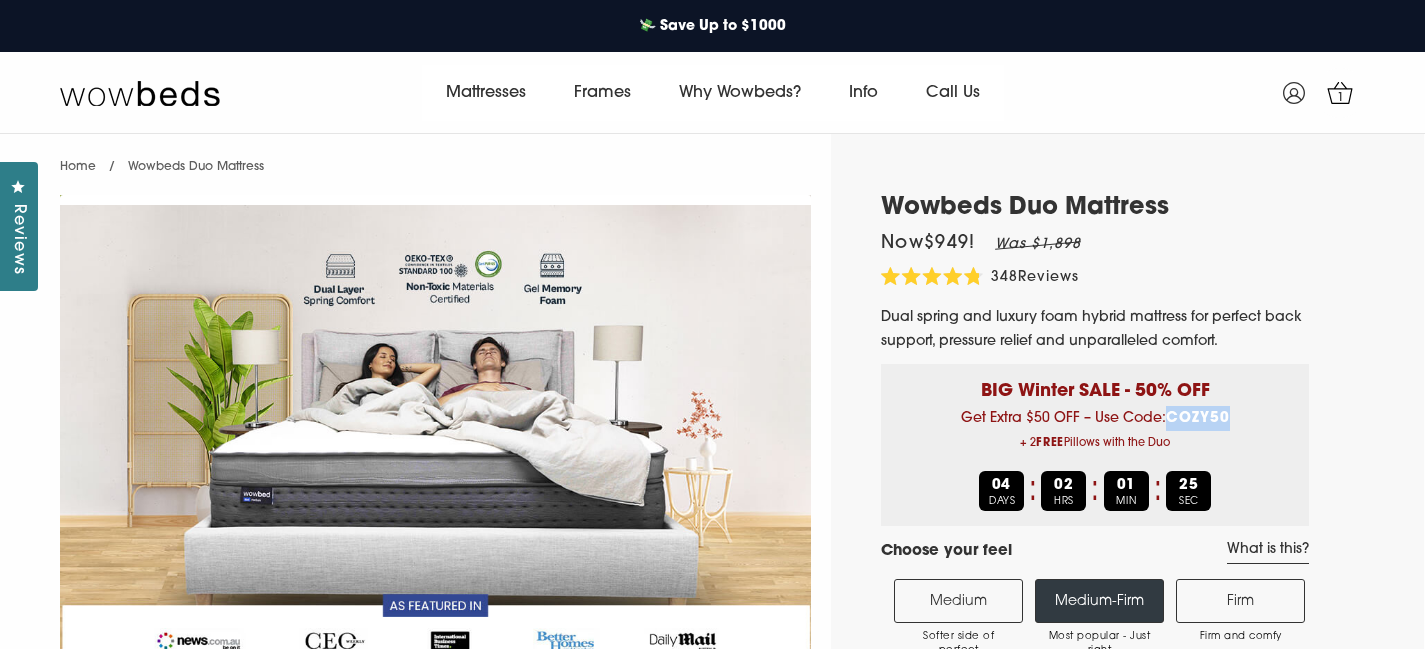 copy on "COZY50" 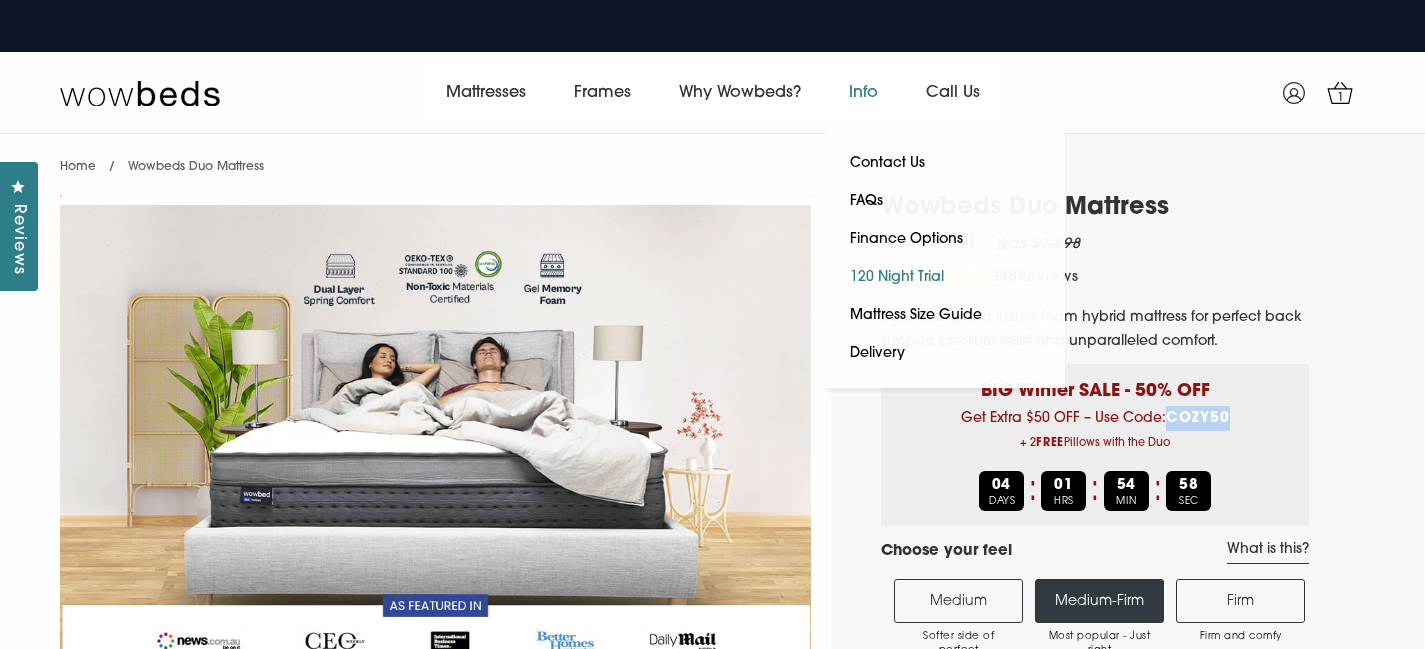 click on "120 Night Trial" at bounding box center (897, 278) 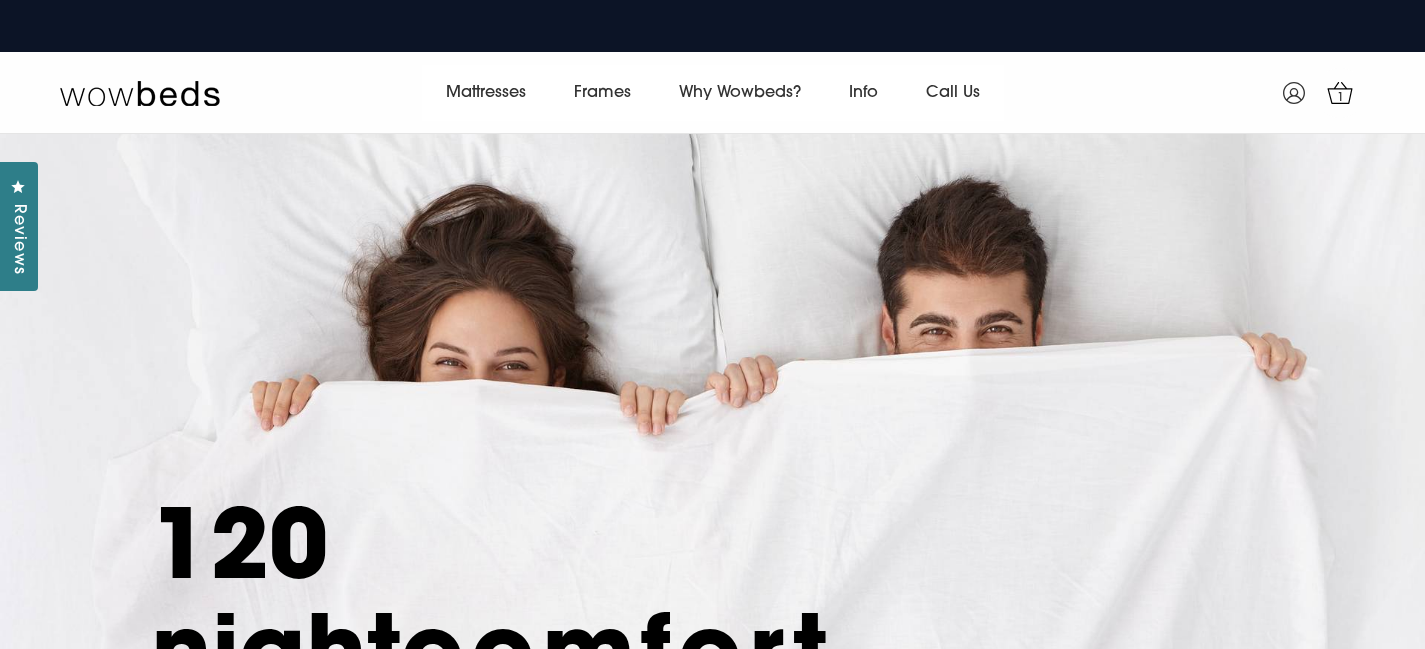 scroll, scrollTop: 0, scrollLeft: 0, axis: both 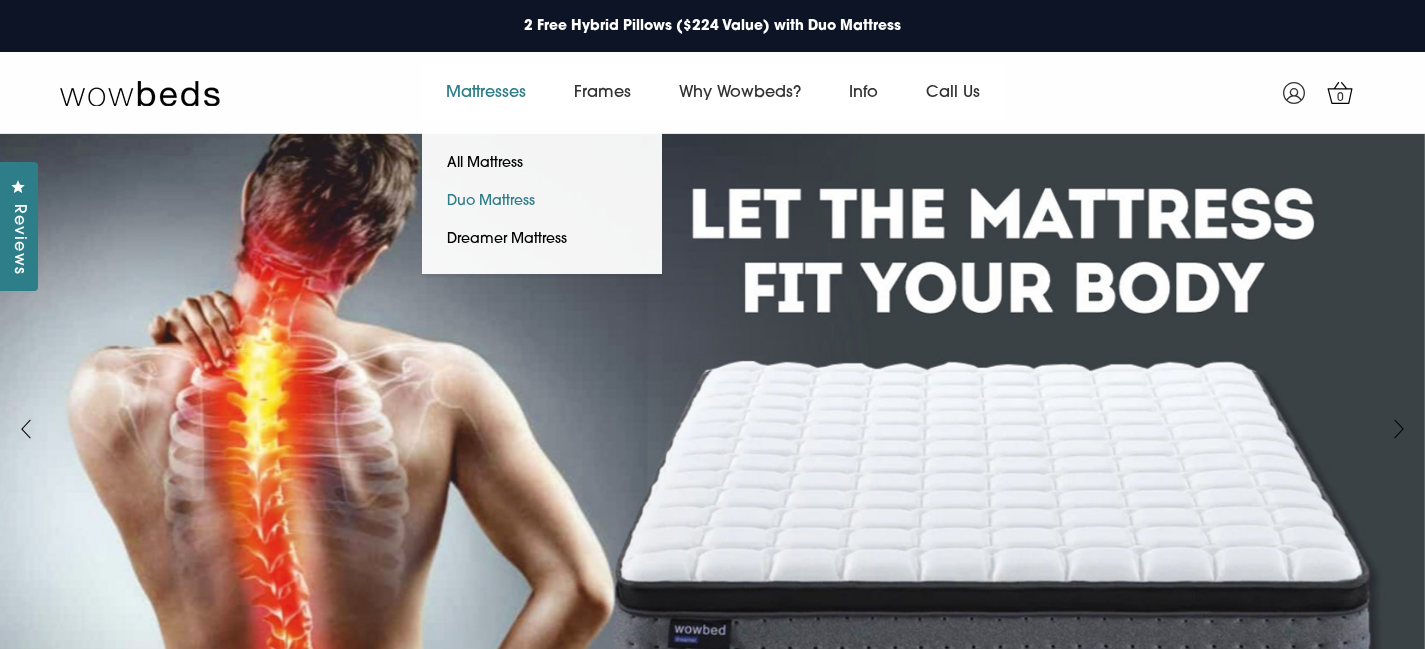click on "Duo Mattress" at bounding box center (491, 202) 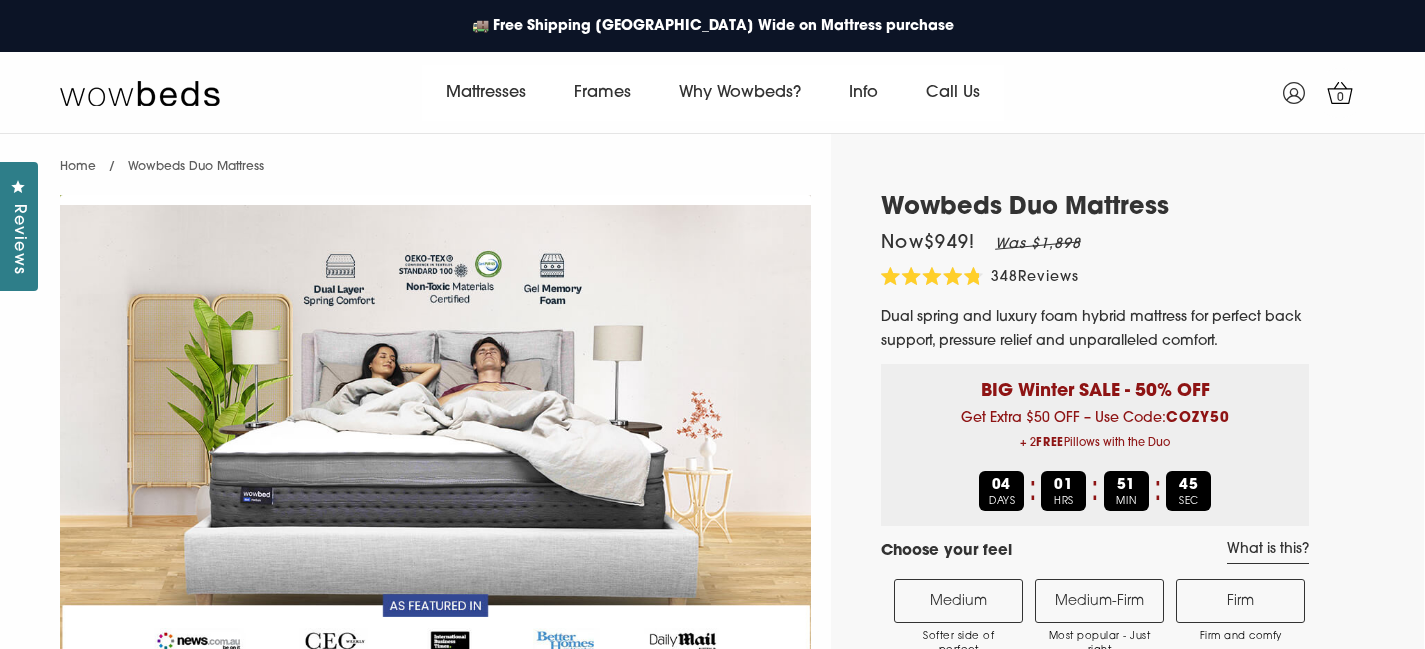 select on "Medium-Firm" 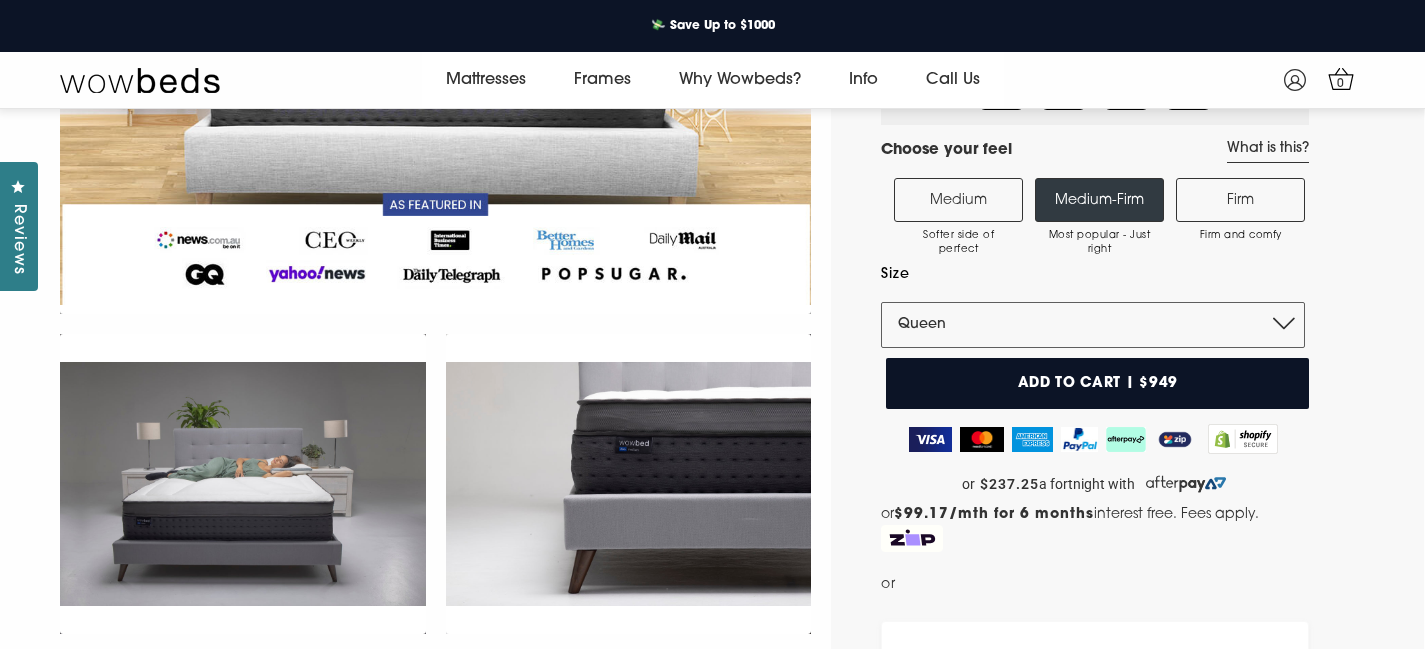 scroll, scrollTop: 376, scrollLeft: 0, axis: vertical 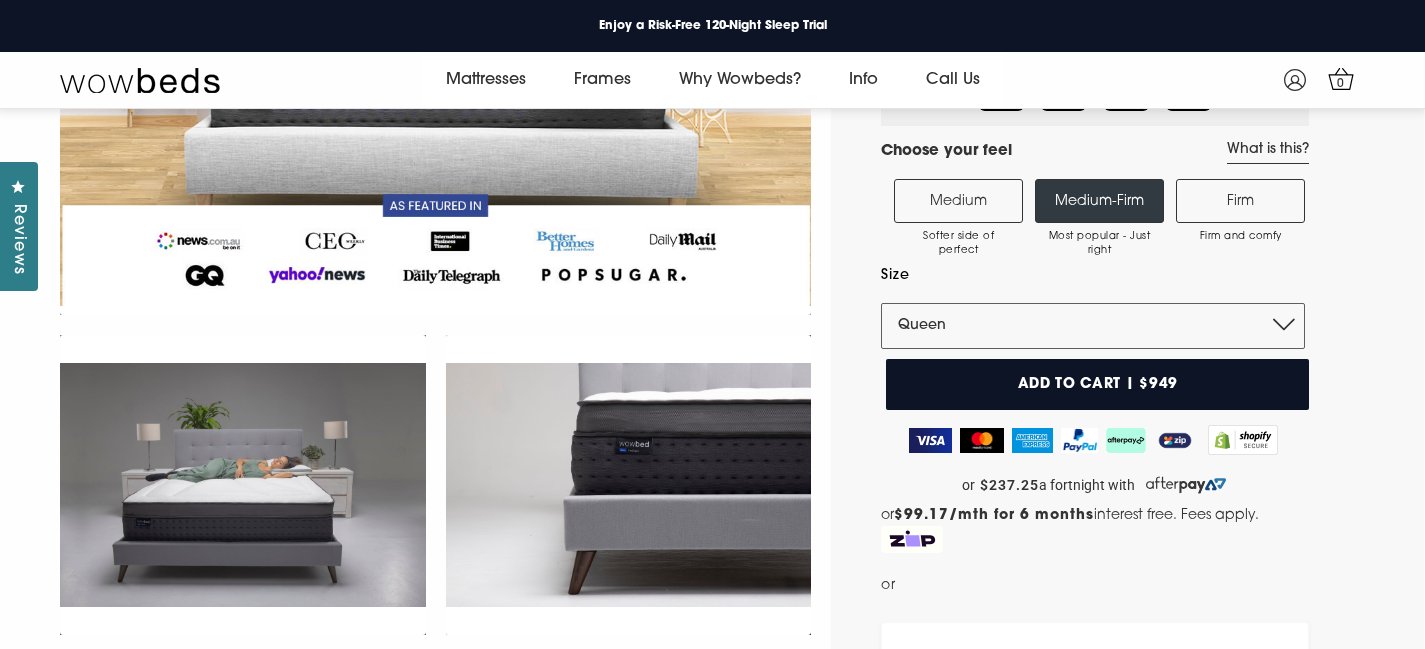 click on "Firm
Firm and comfy" at bounding box center [1240, 201] 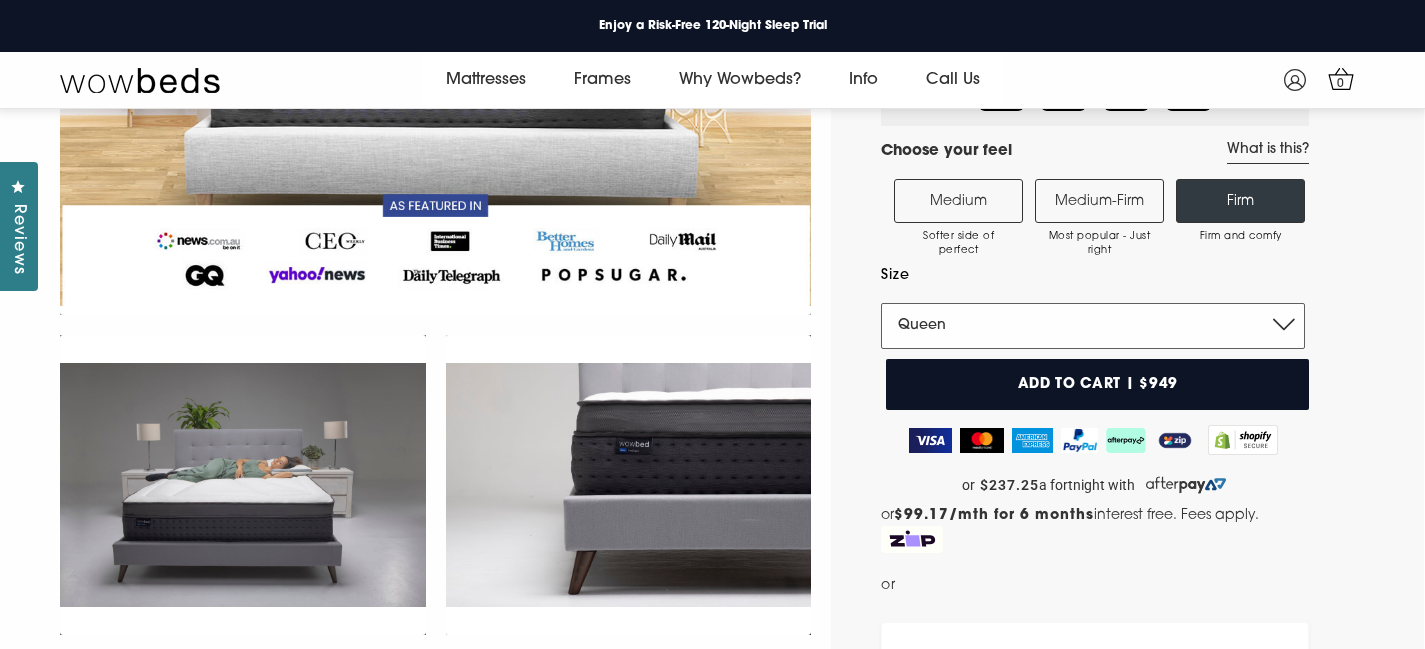 click on "Single King Single Double Queen King" at bounding box center (1093, 326) 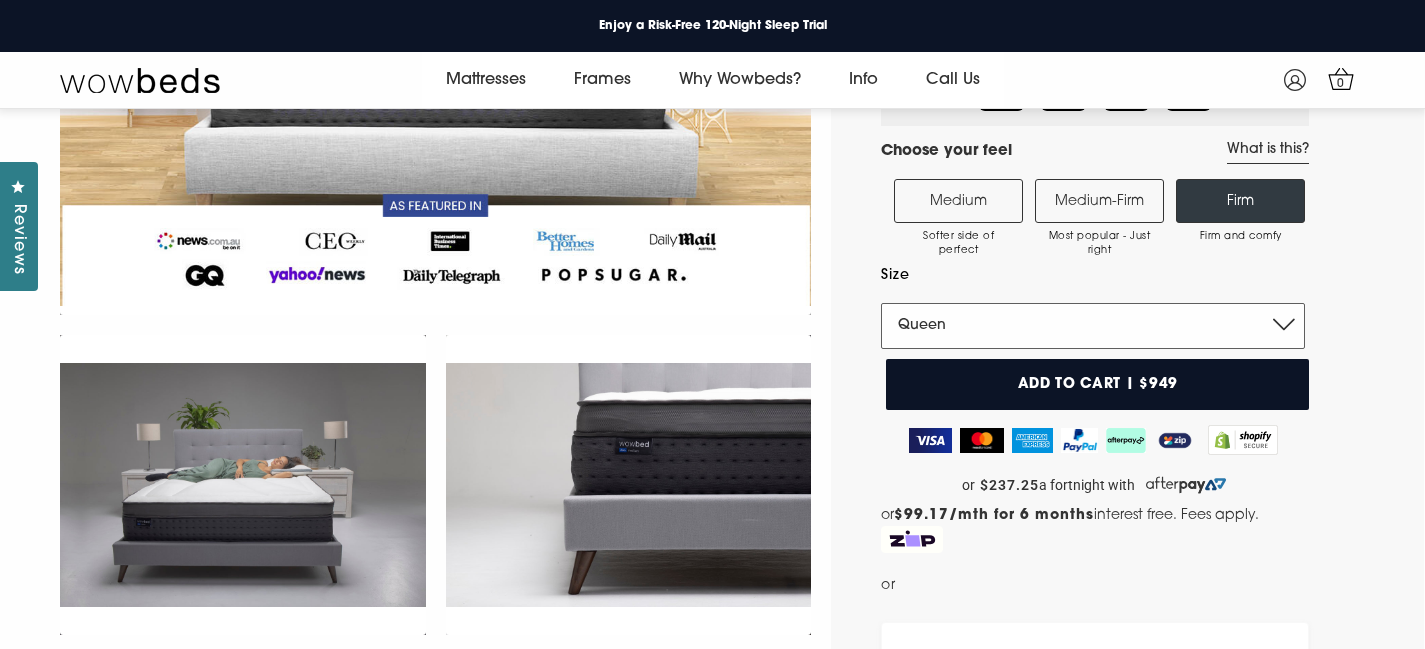 select on "King" 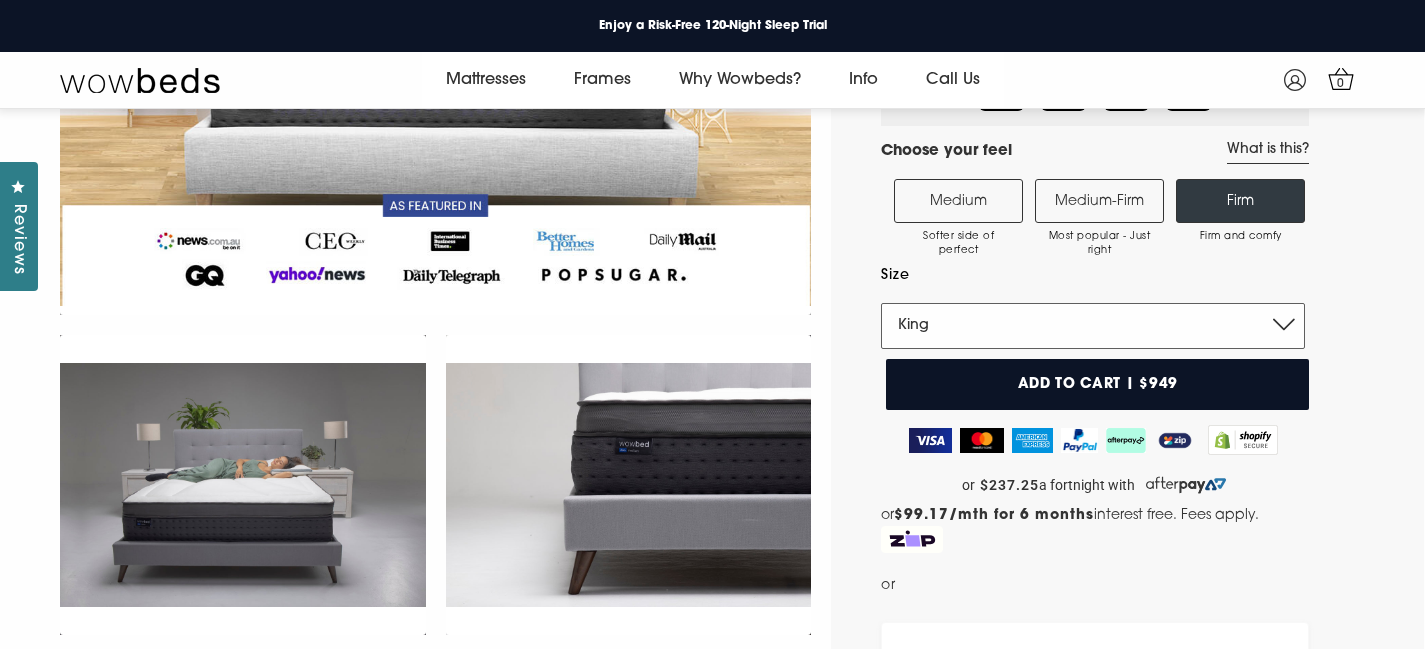 click on "Single King Single Double Queen King" at bounding box center [1093, 326] 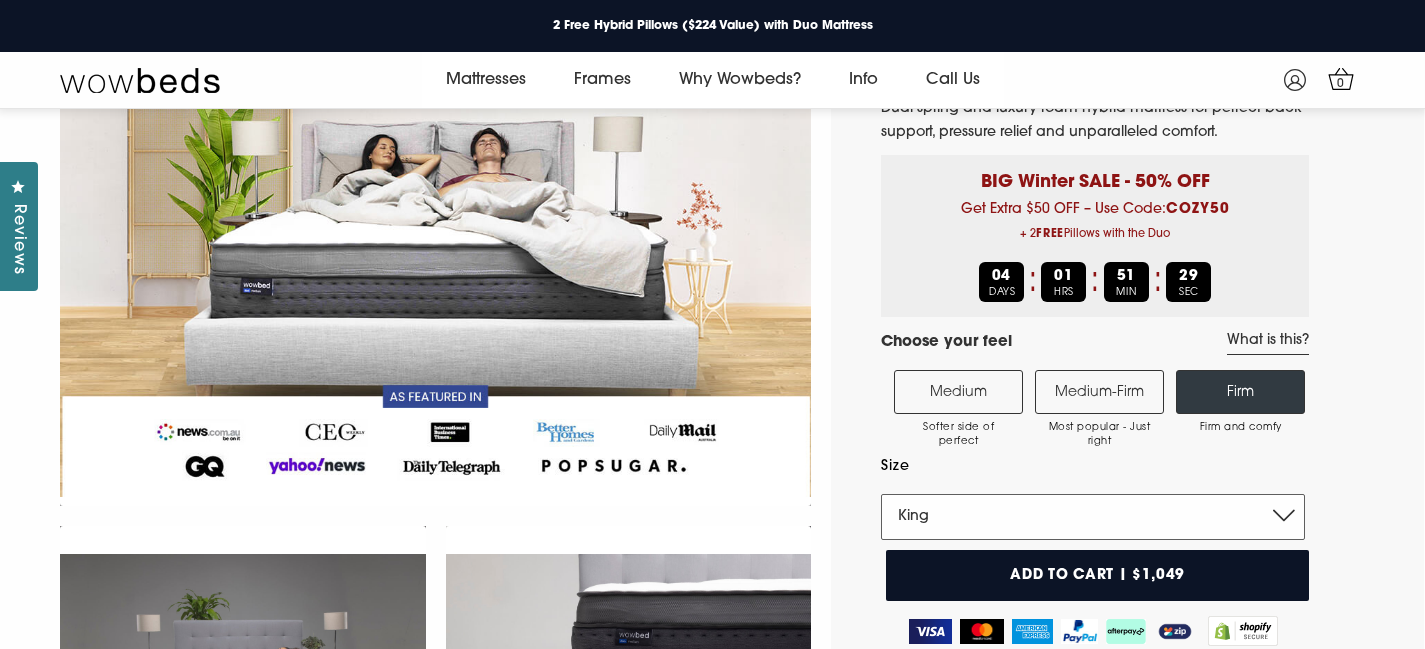 scroll, scrollTop: 167, scrollLeft: 0, axis: vertical 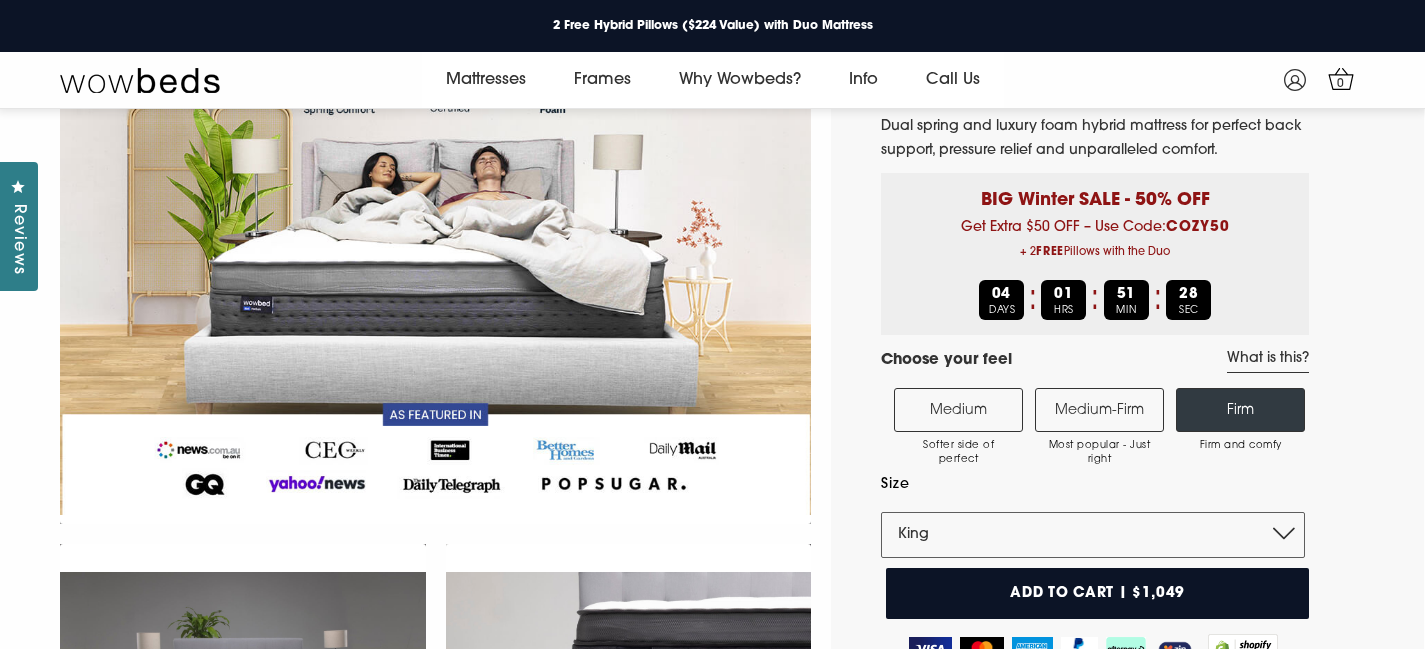 click on "COZY50" at bounding box center (1198, 227) 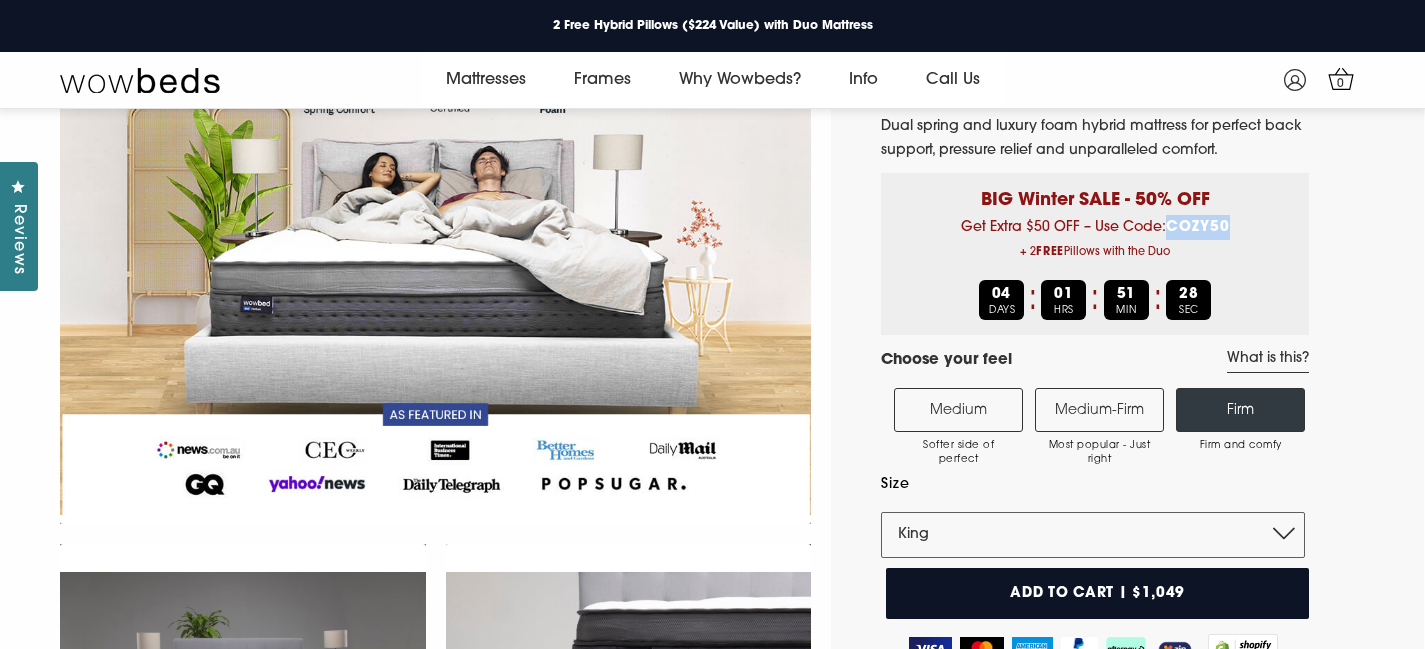 click on "COZY50" at bounding box center [1198, 227] 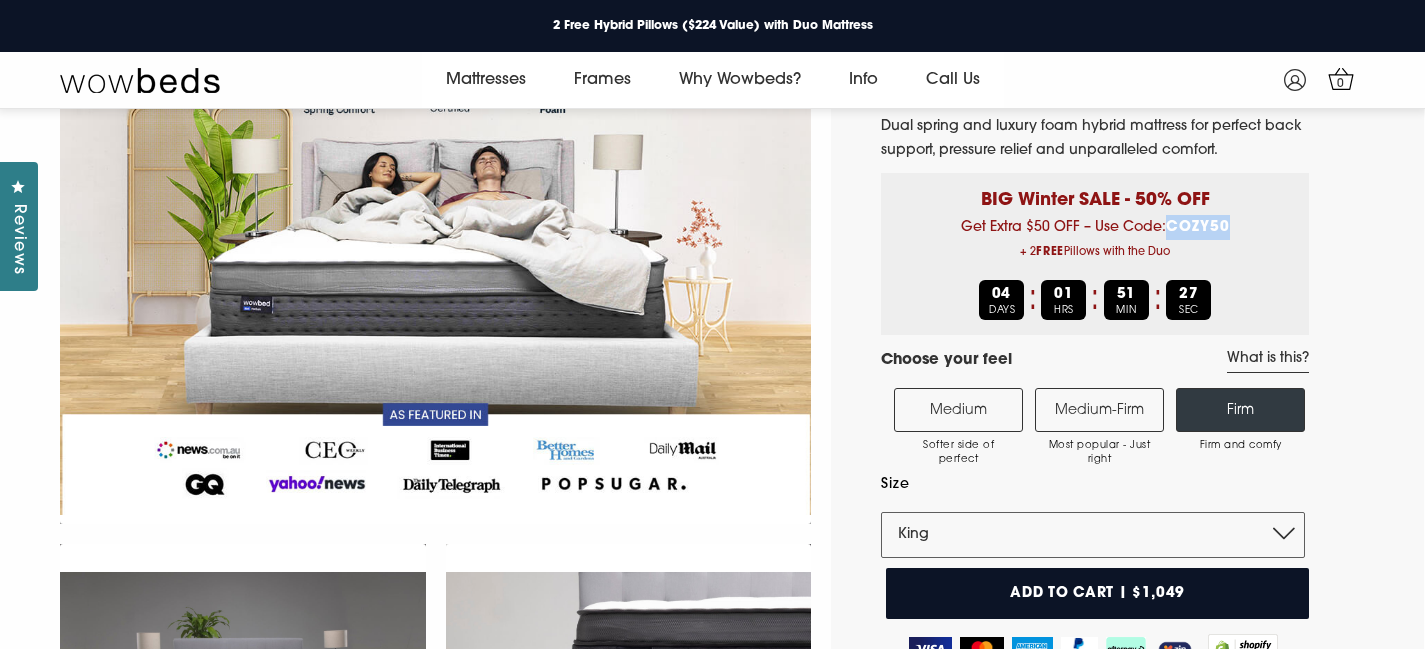 copy on "COZY50" 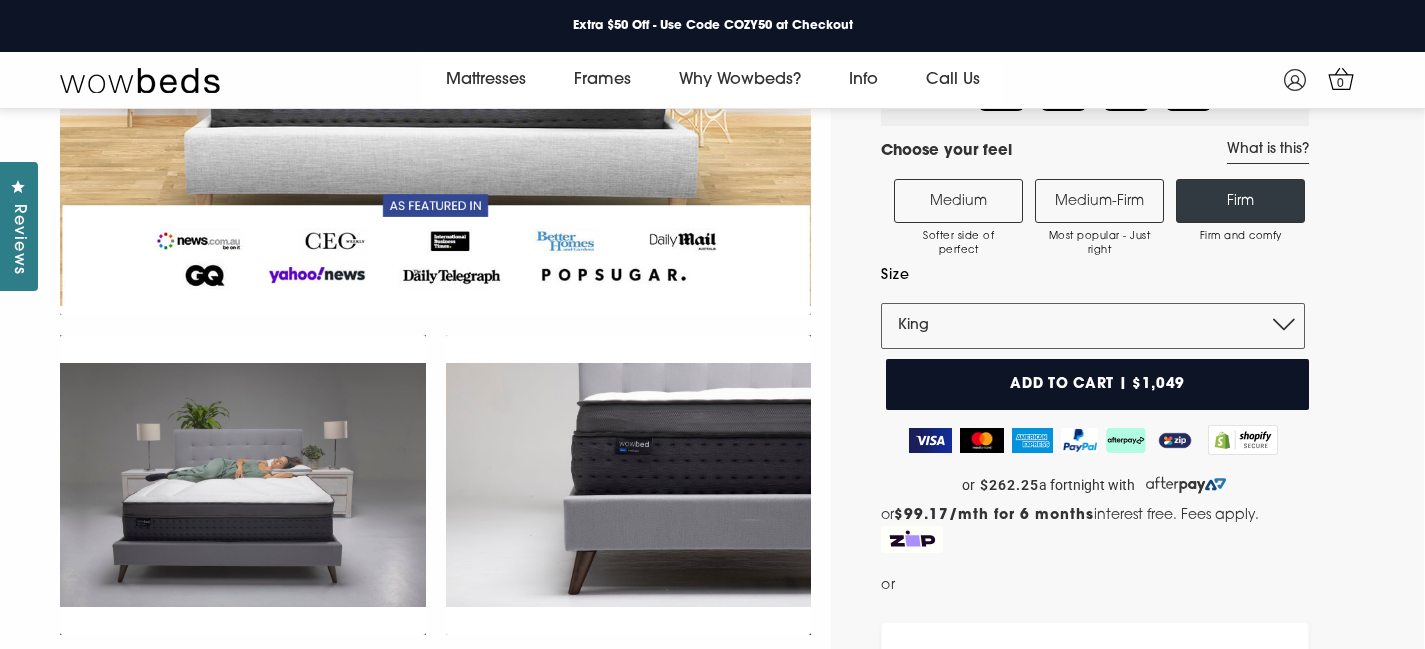 scroll, scrollTop: 367, scrollLeft: 0, axis: vertical 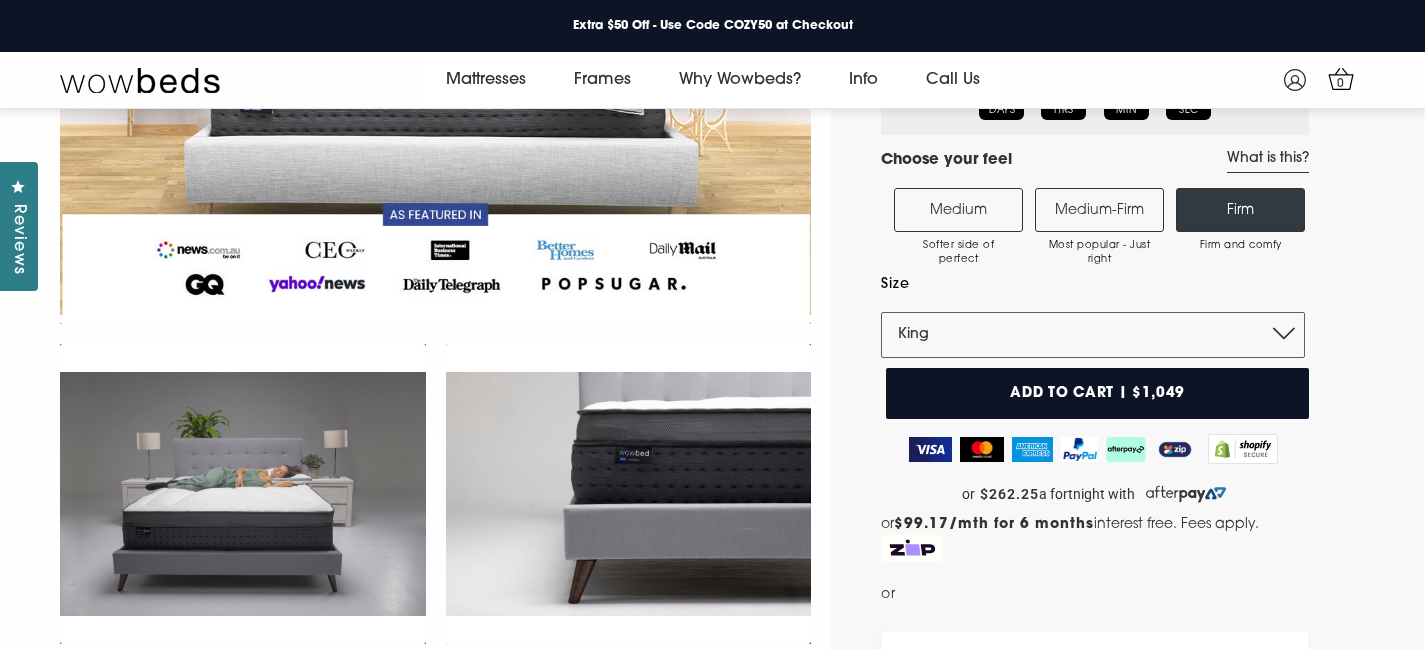 click on "Add to cart | $1,049" at bounding box center [1097, 393] 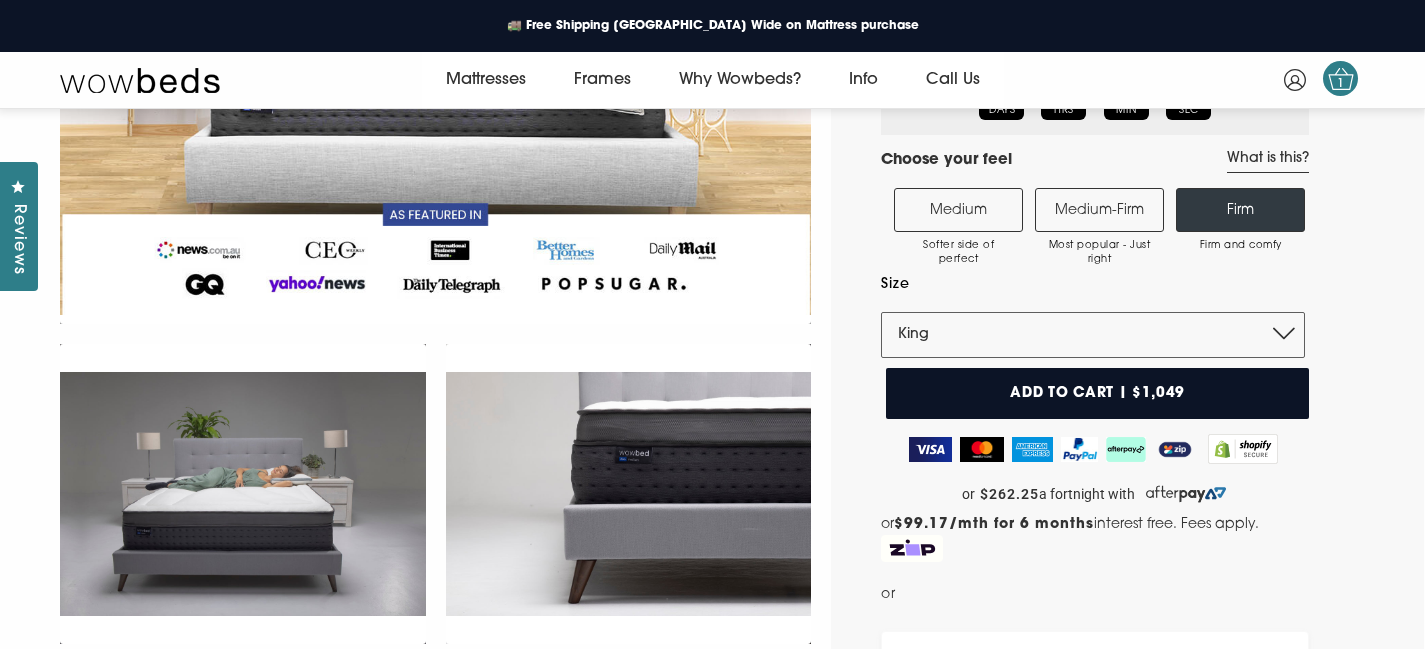 click on "1" at bounding box center (1341, 84) 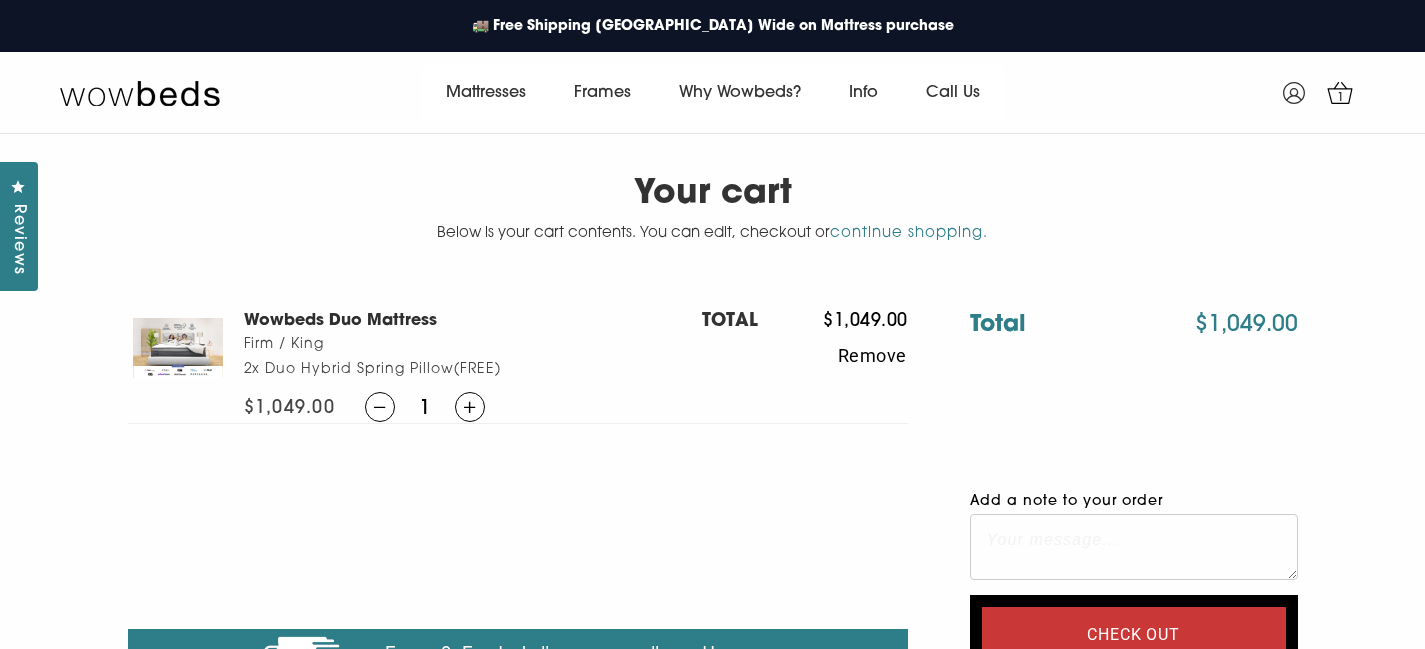 scroll, scrollTop: 0, scrollLeft: 0, axis: both 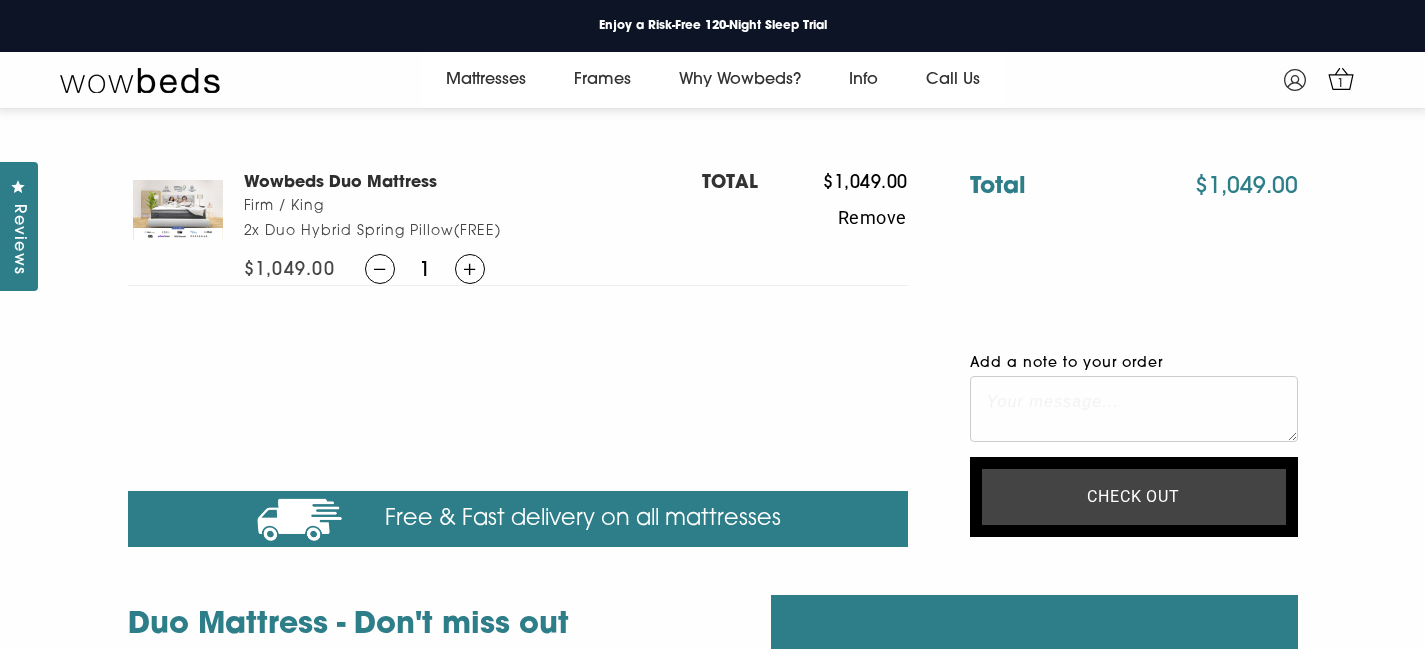 click on "Check out" at bounding box center (1134, 497) 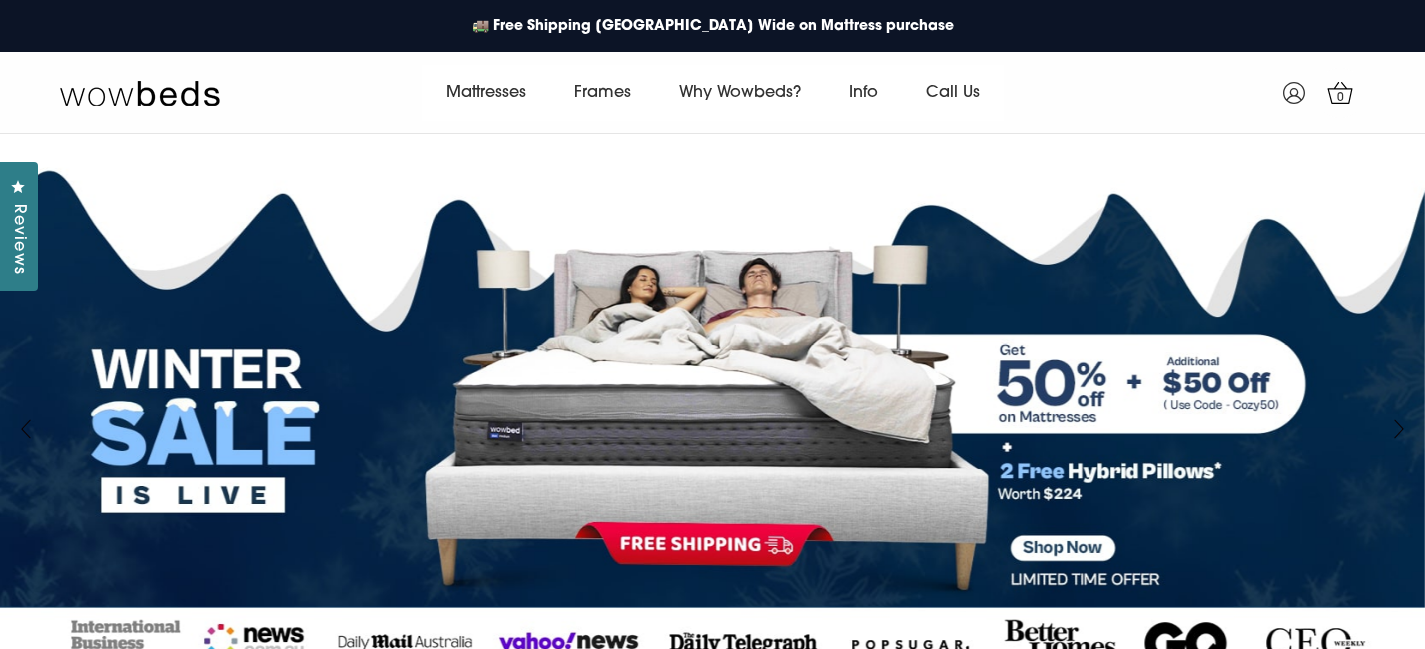 scroll, scrollTop: 0, scrollLeft: 0, axis: both 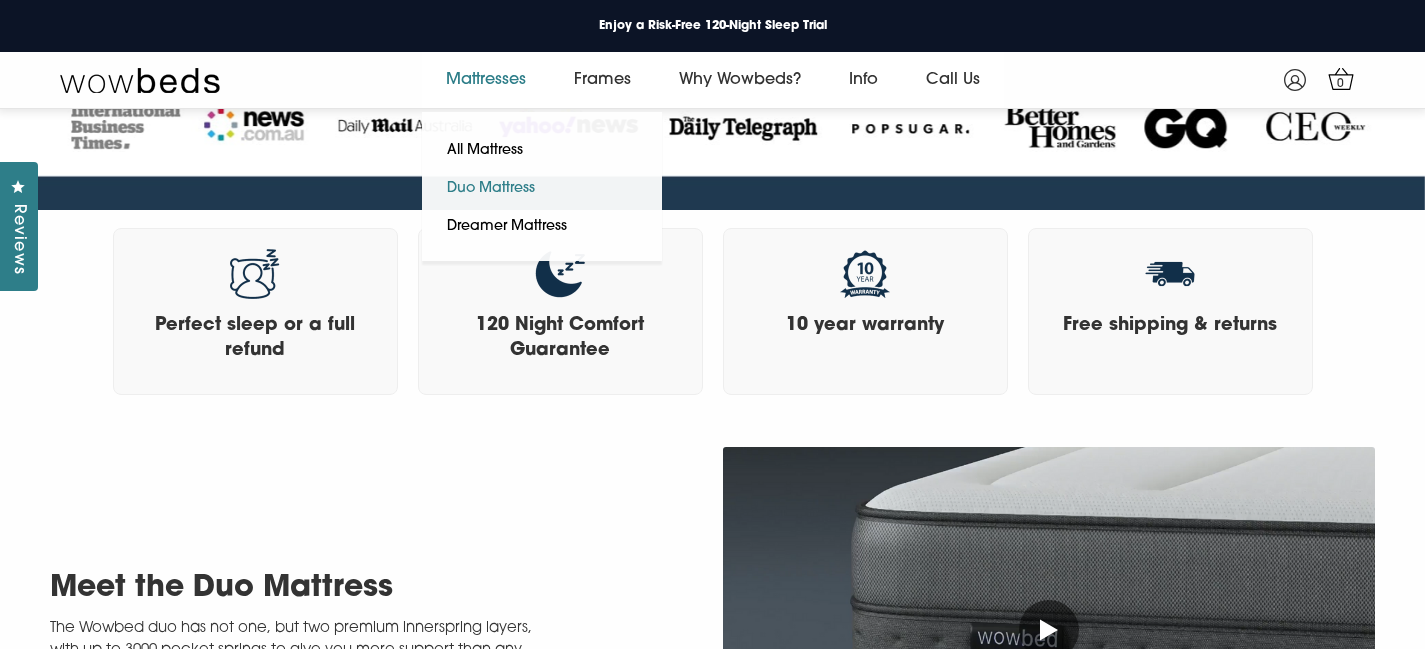 click on "Duo Mattress" at bounding box center [491, 189] 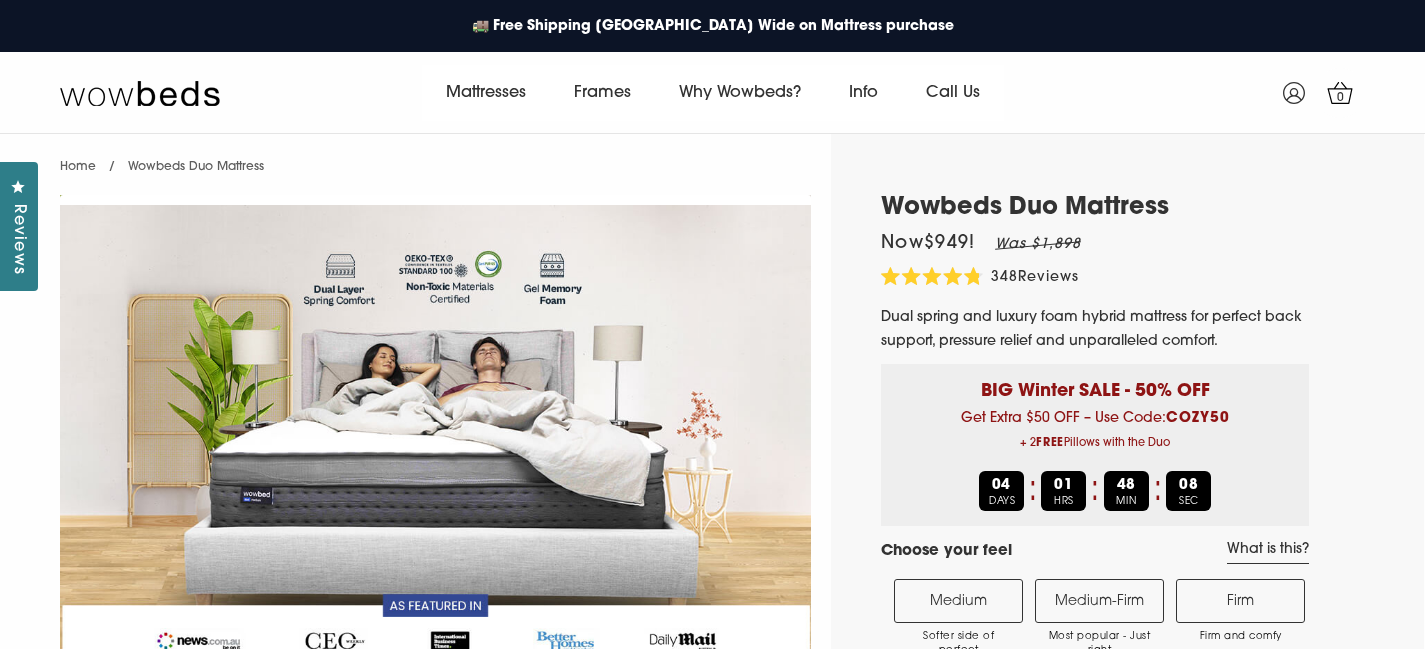 select on "Medium-Firm" 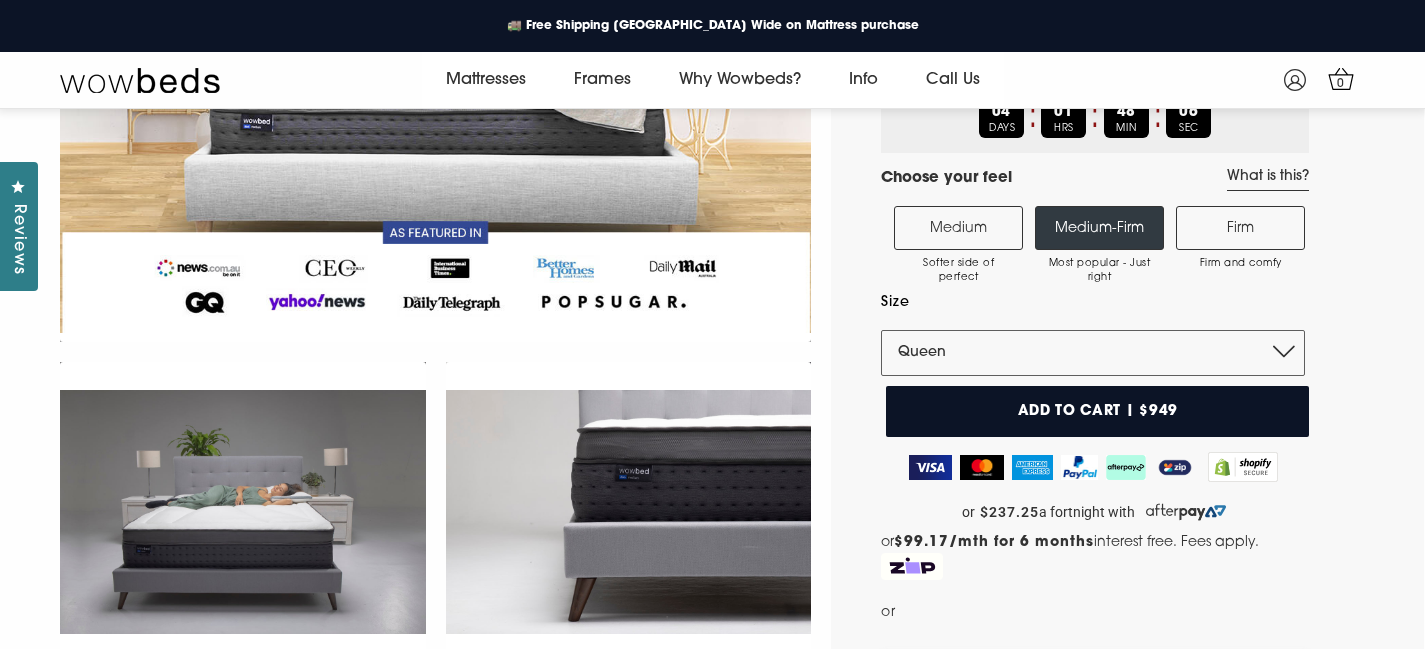scroll, scrollTop: 348, scrollLeft: 0, axis: vertical 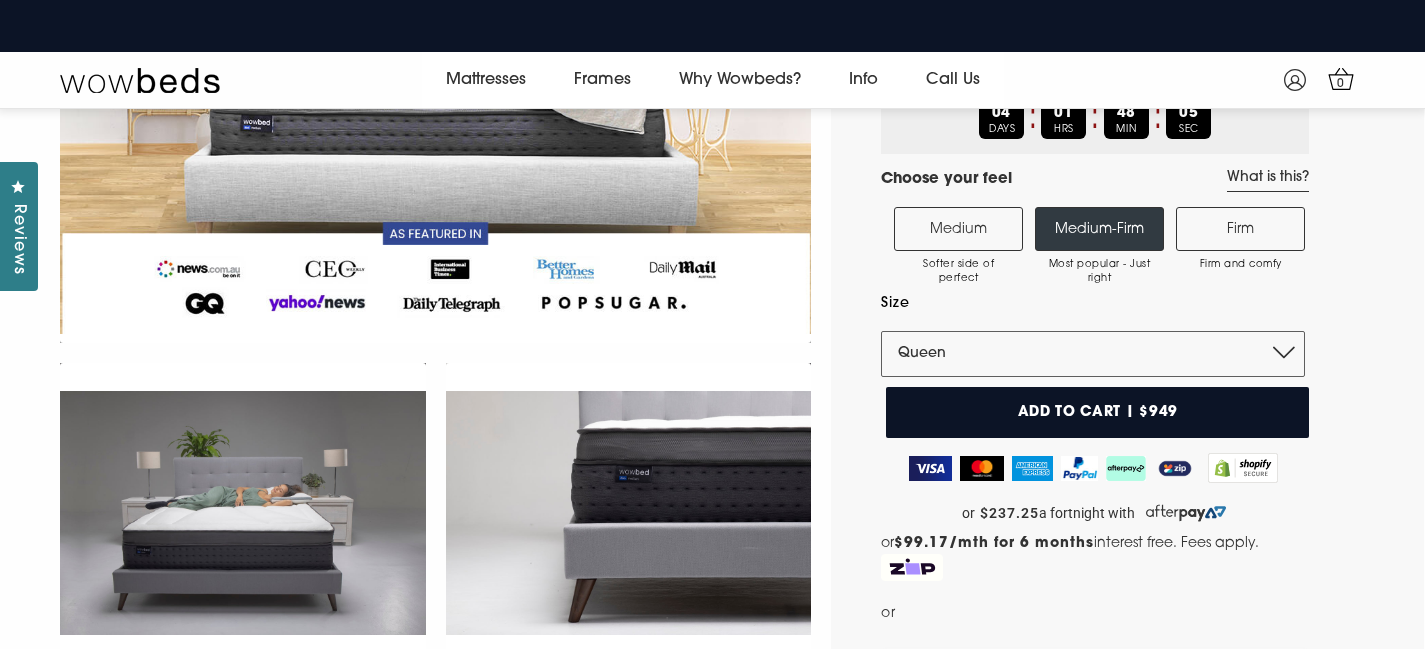 click on "Firm
Firm and comfy" at bounding box center (1240, 229) 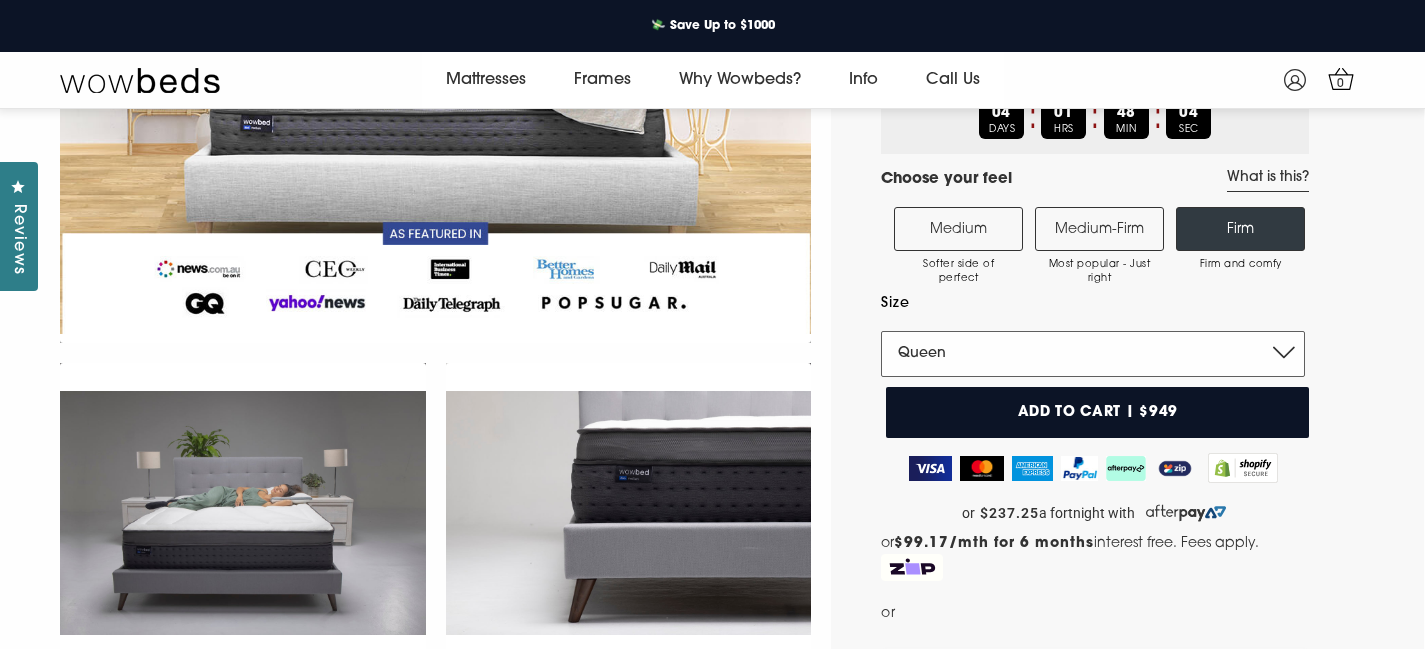 click on "Single King Single Double Queen King" at bounding box center [1093, 354] 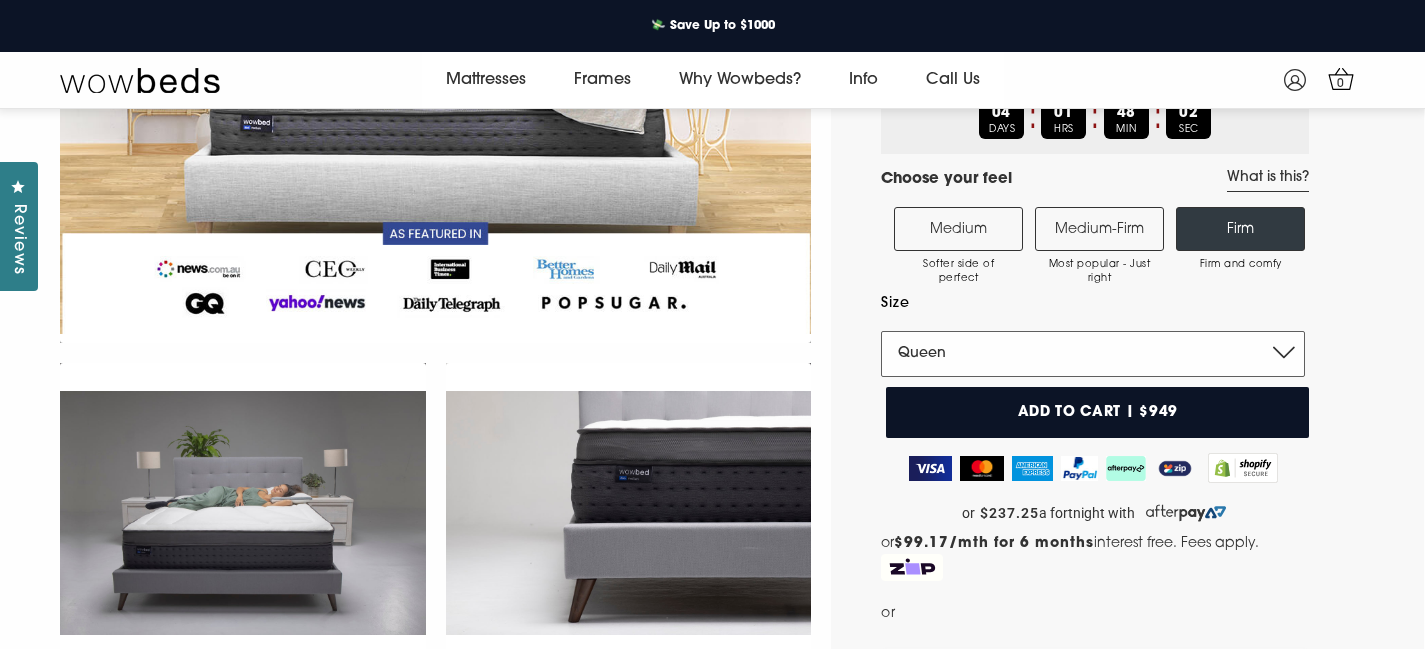 select on "King" 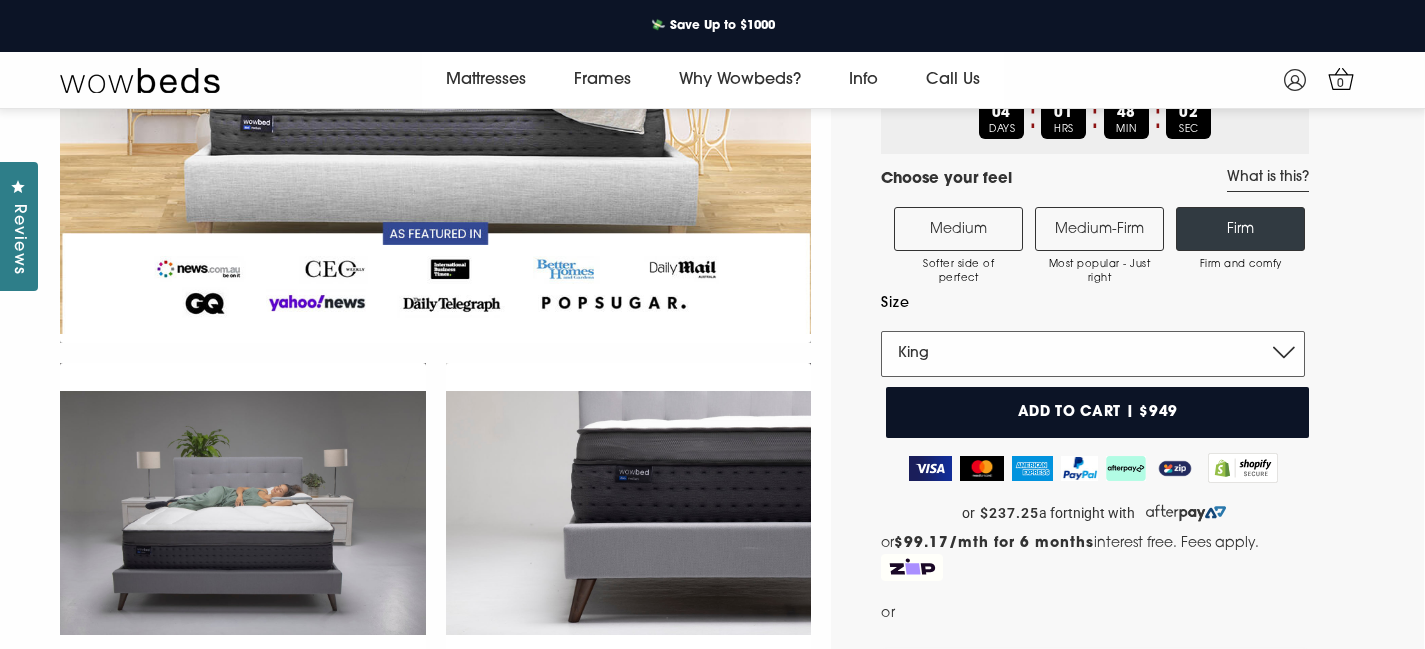 click on "Single King Single Double Queen King" at bounding box center [1093, 354] 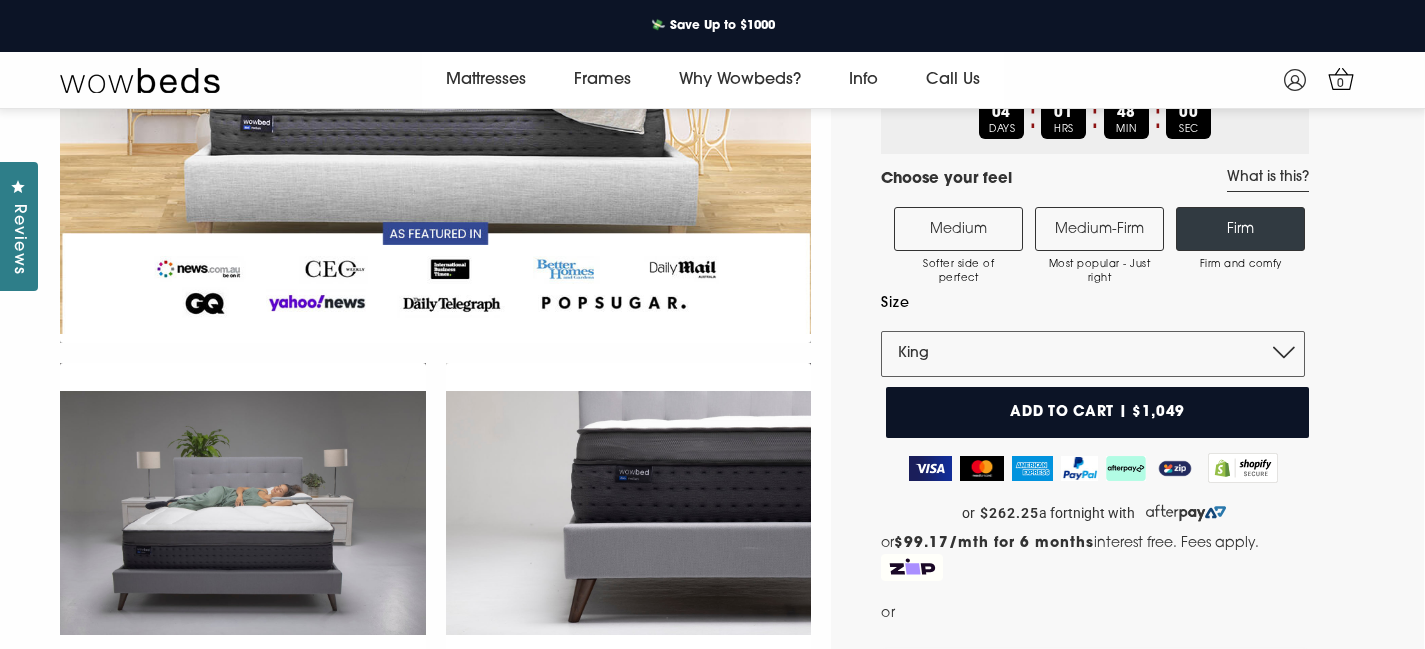 click on "Add to cart | $1,049" at bounding box center (1097, 412) 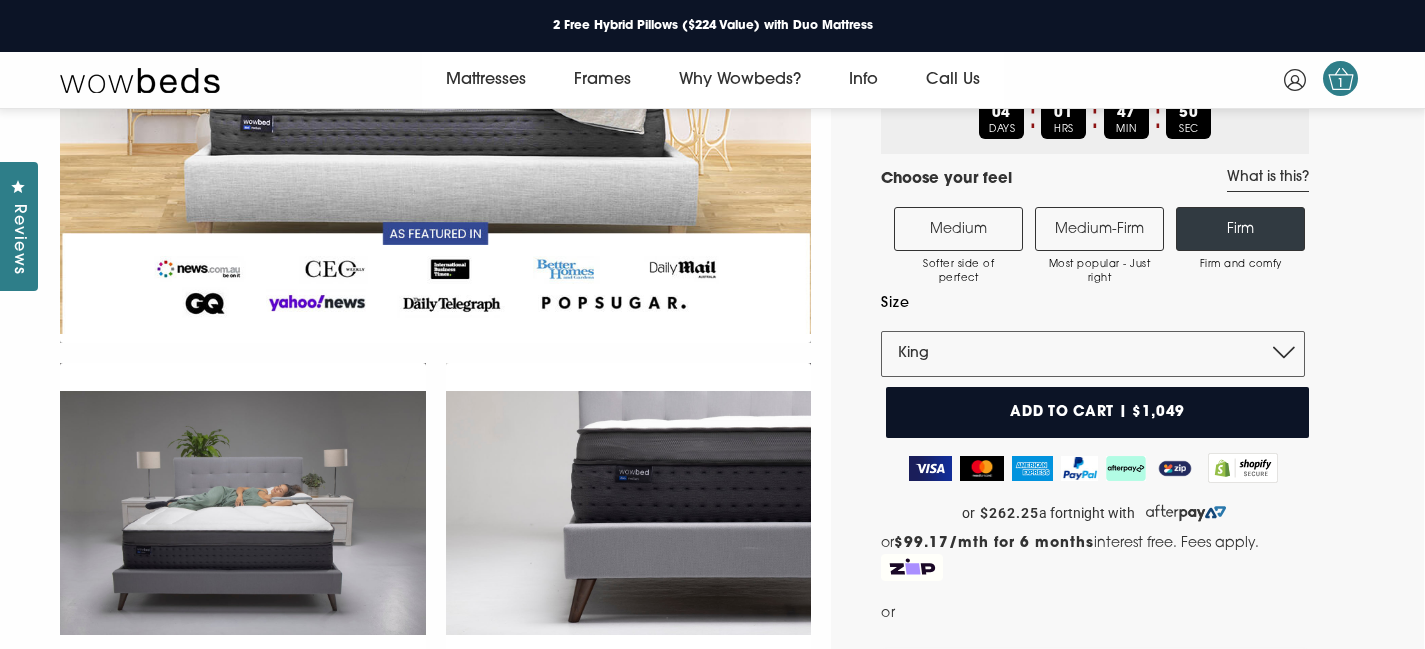 click on "1" at bounding box center [1341, 84] 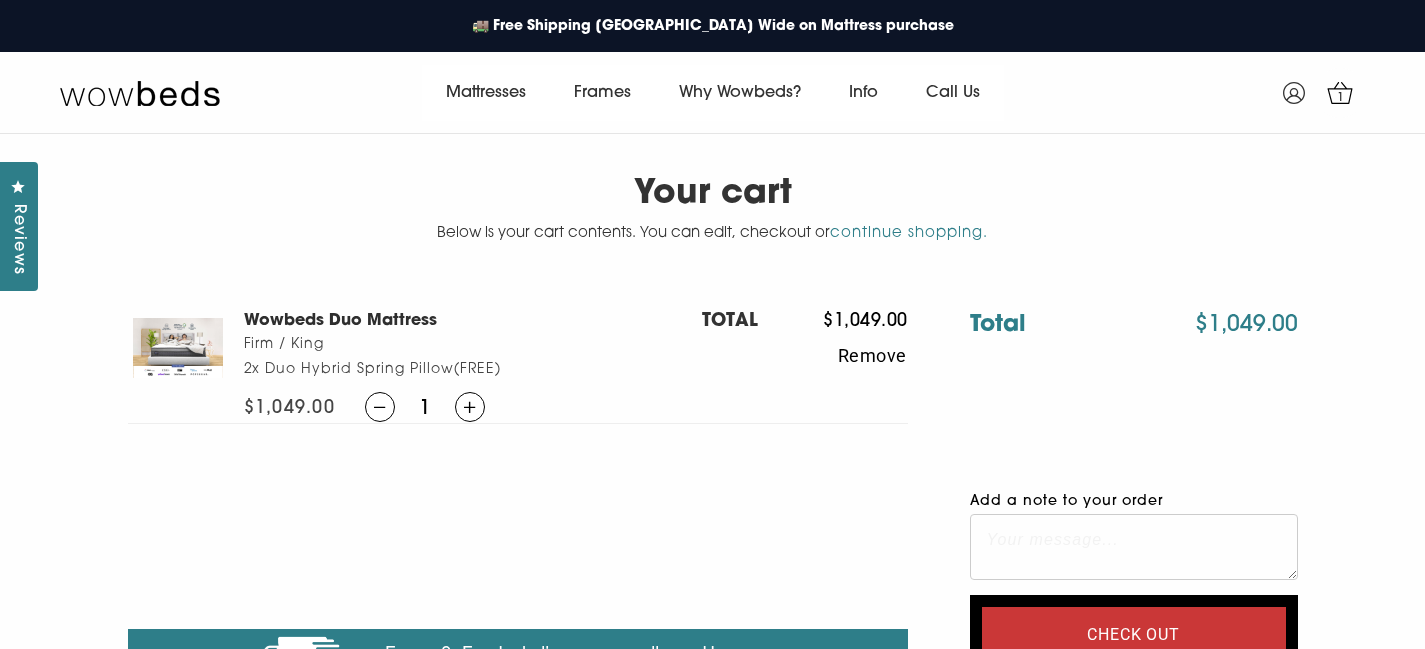 scroll, scrollTop: 0, scrollLeft: 0, axis: both 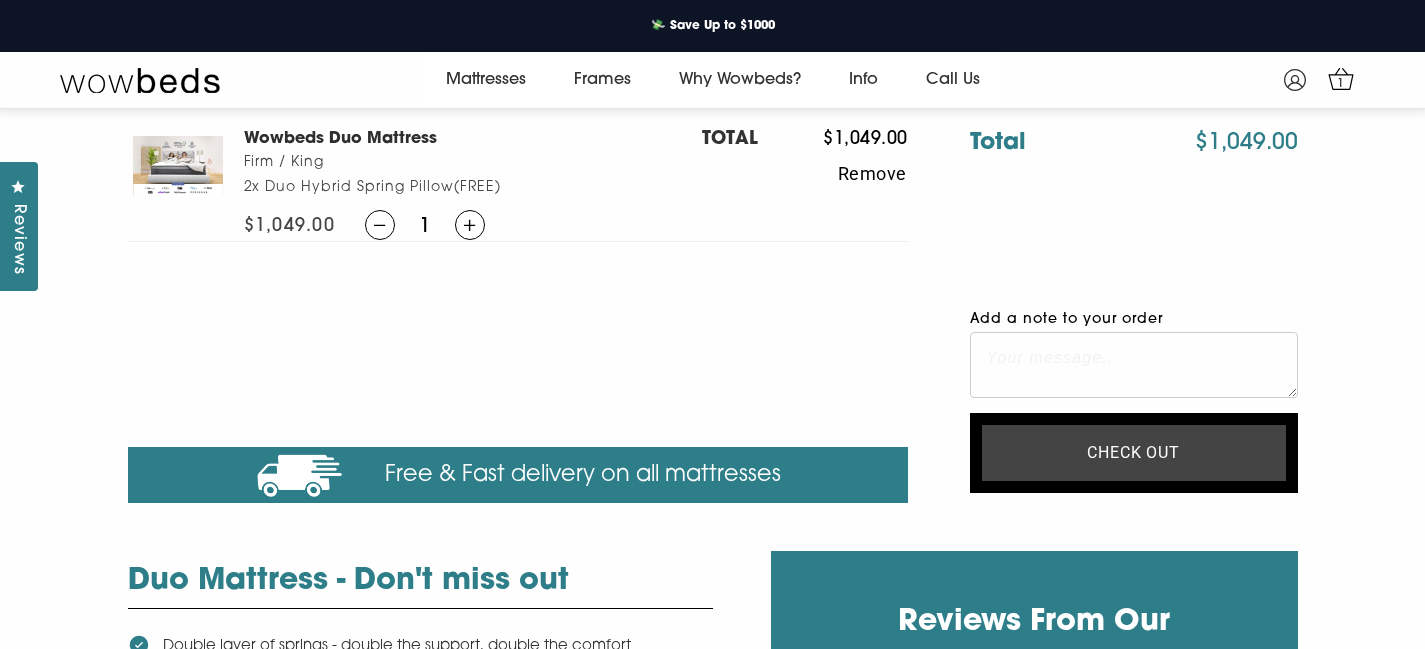 click on "Check out" at bounding box center (1134, 453) 